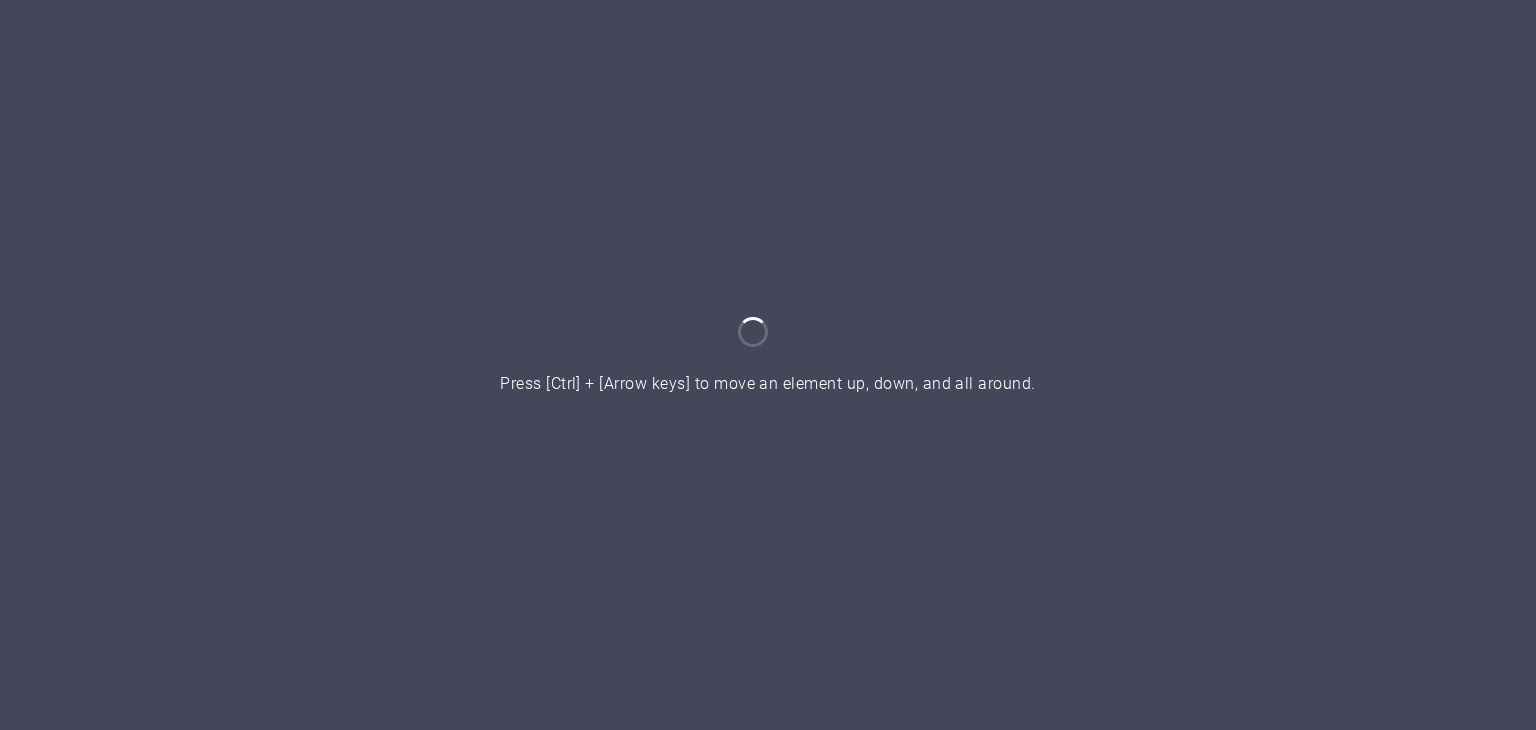 scroll, scrollTop: 0, scrollLeft: 0, axis: both 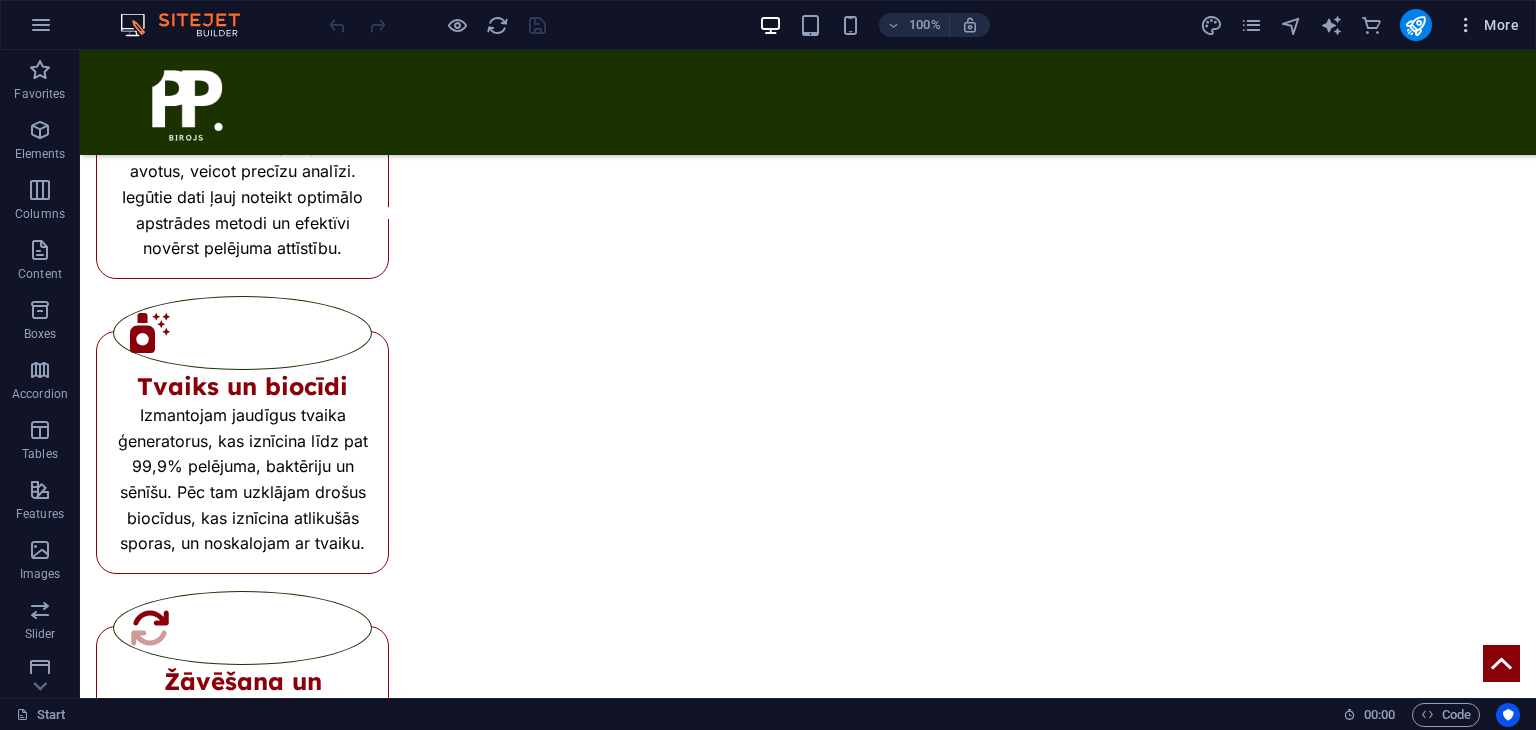 click at bounding box center (1466, 25) 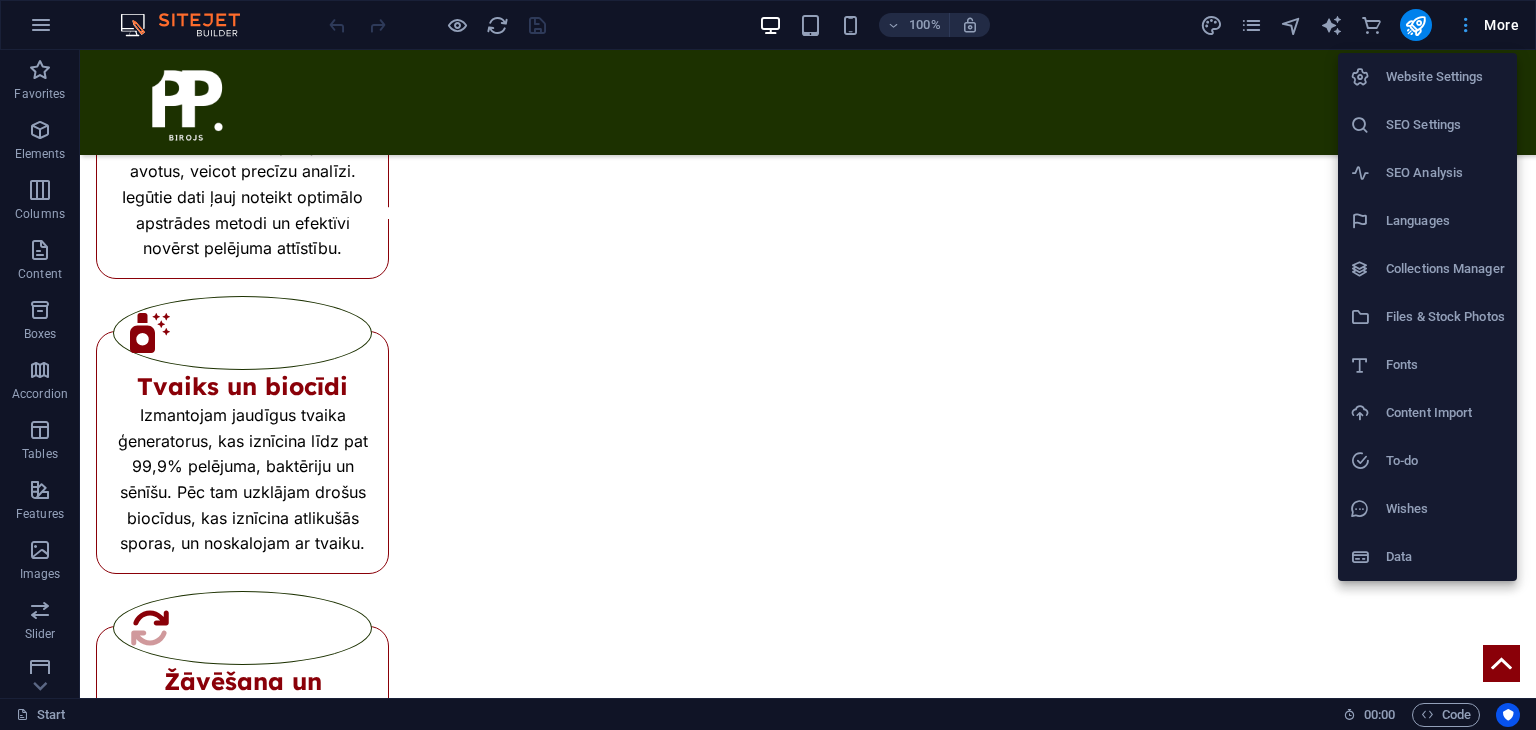 click at bounding box center [768, 365] 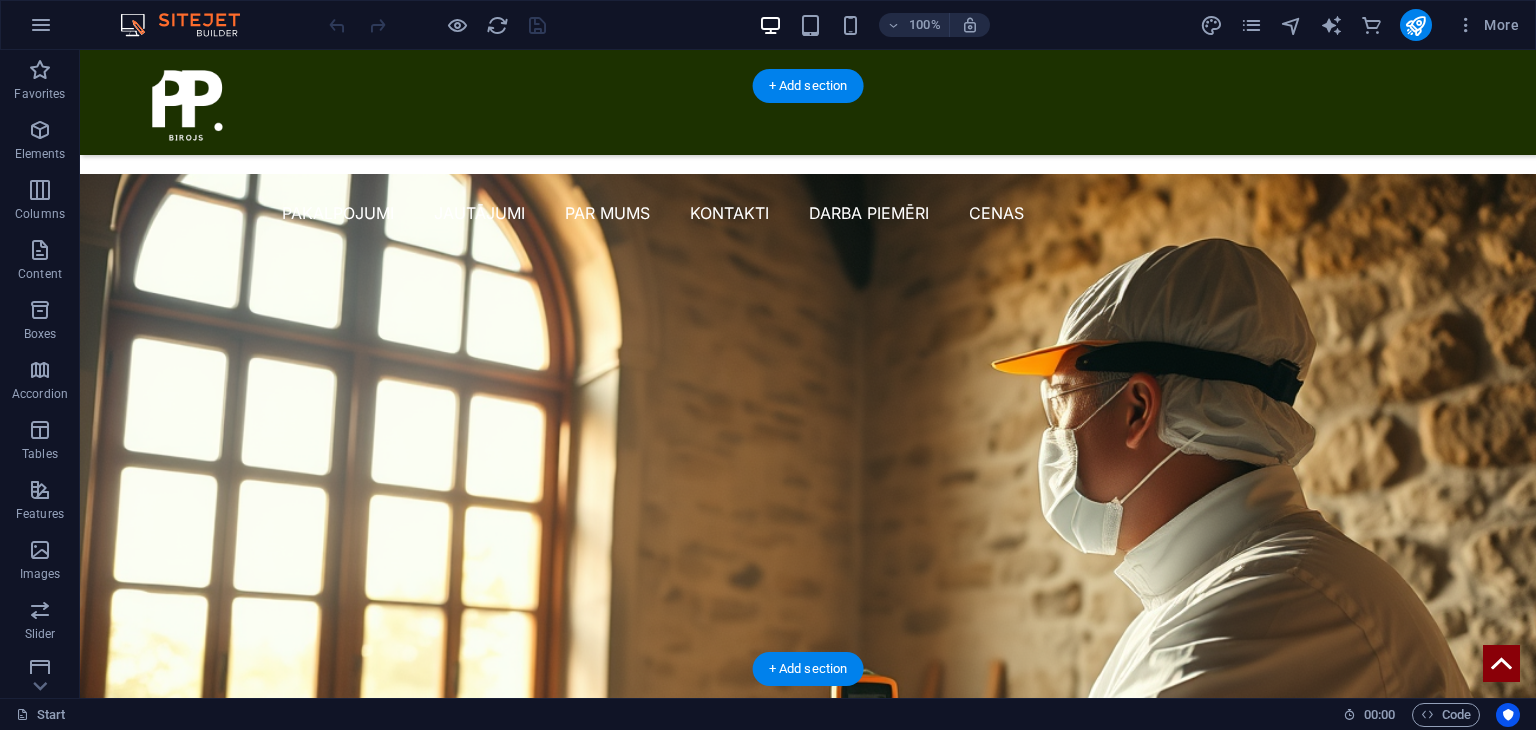 scroll, scrollTop: 3582, scrollLeft: 0, axis: vertical 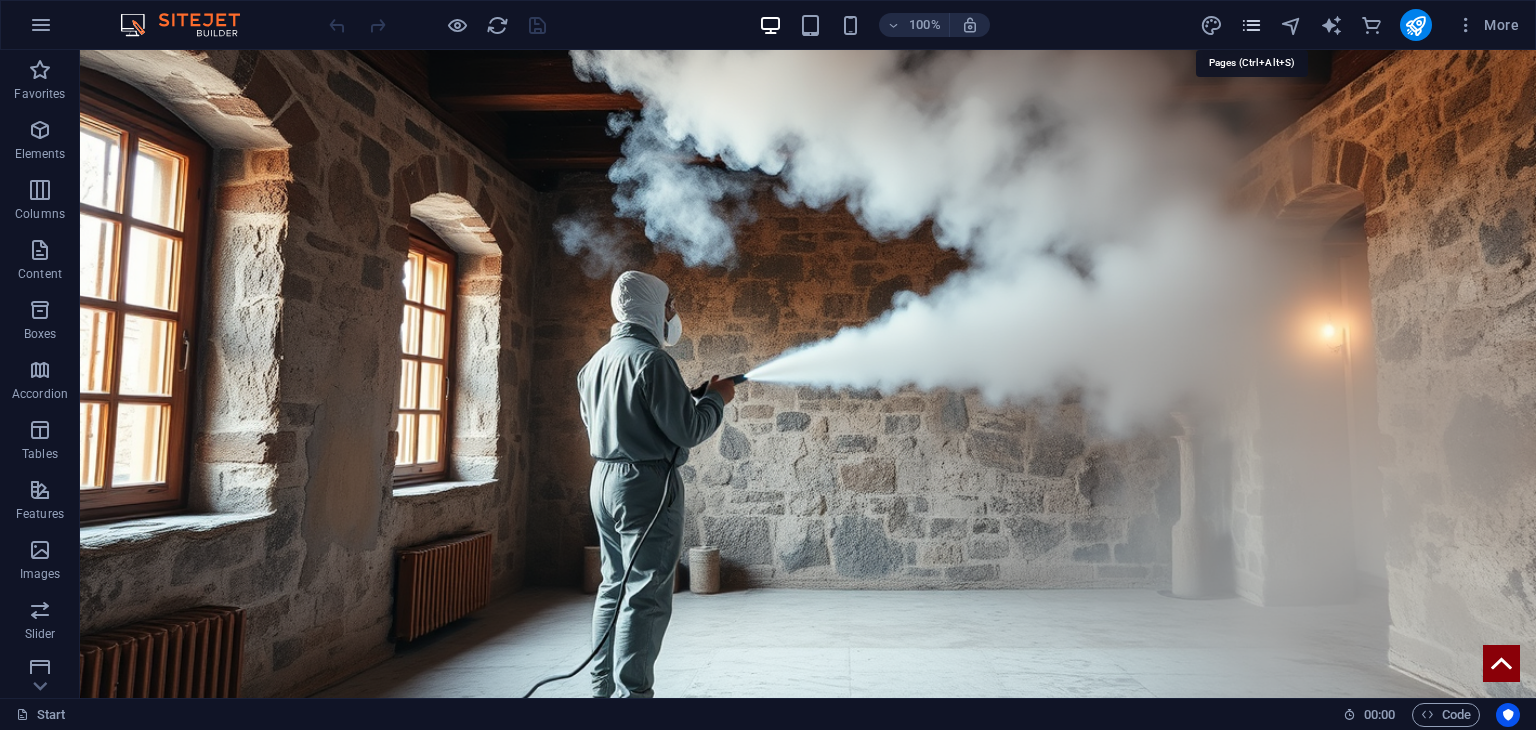 click at bounding box center (1251, 25) 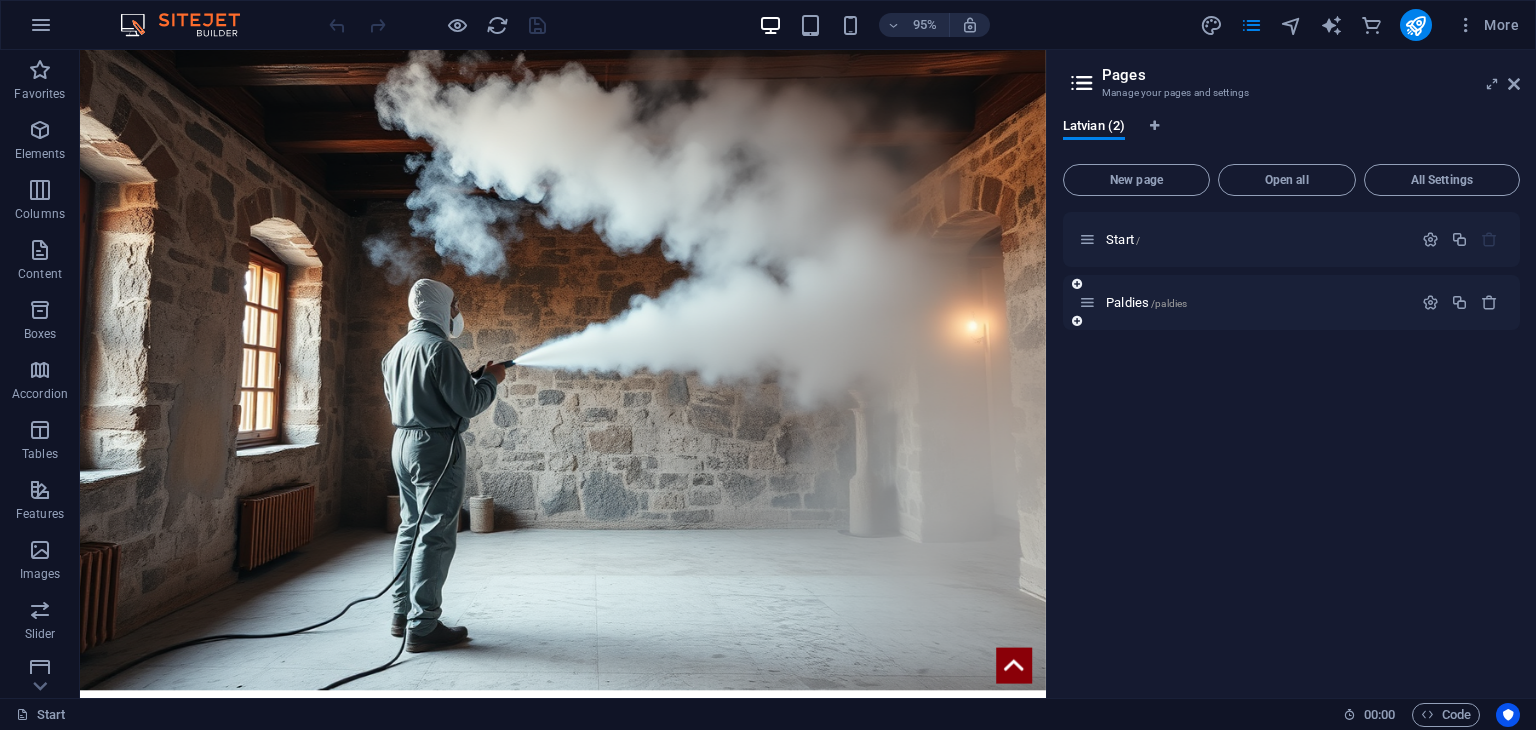 click on "Paldies /paldies" at bounding box center [1245, 302] 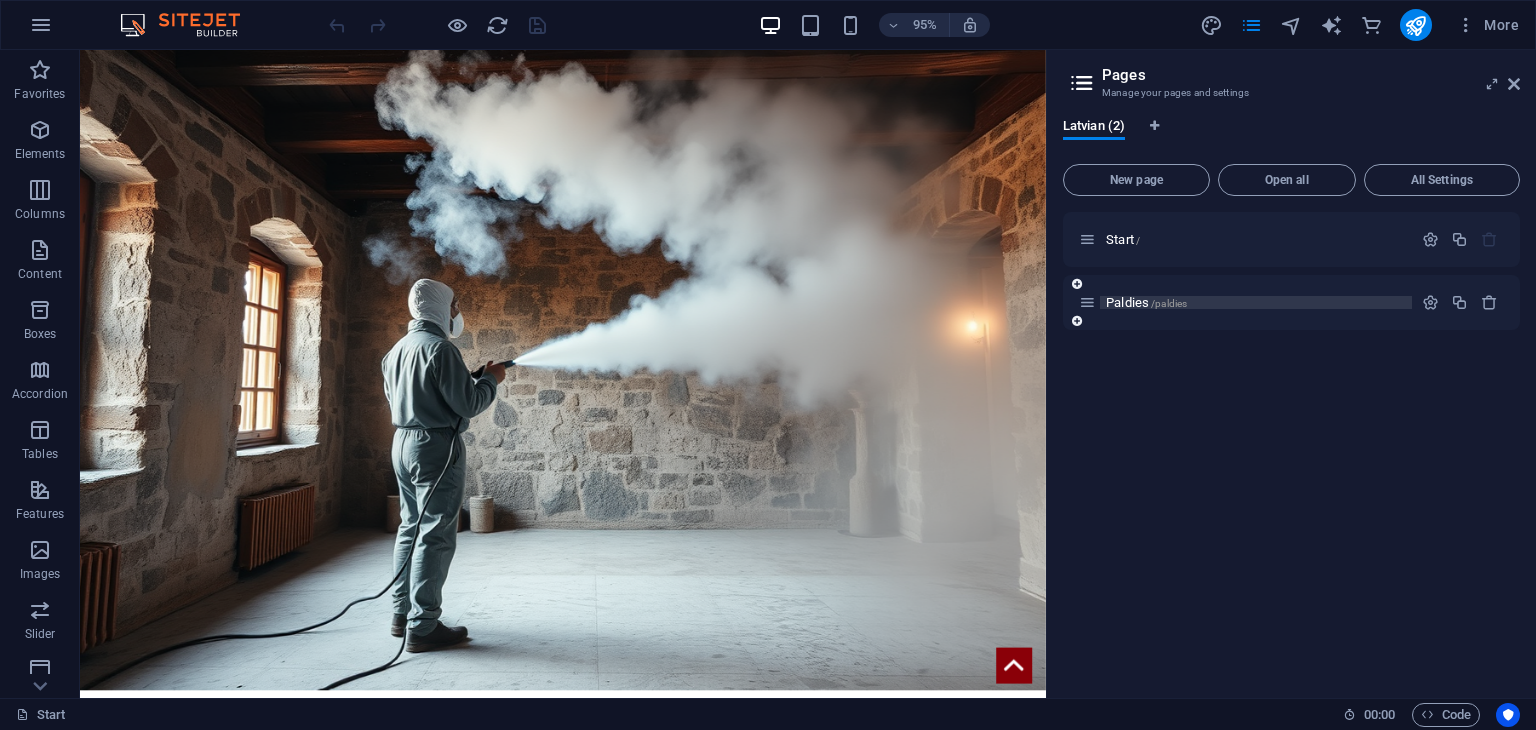 click on "Paldies /paldies" at bounding box center [1146, 302] 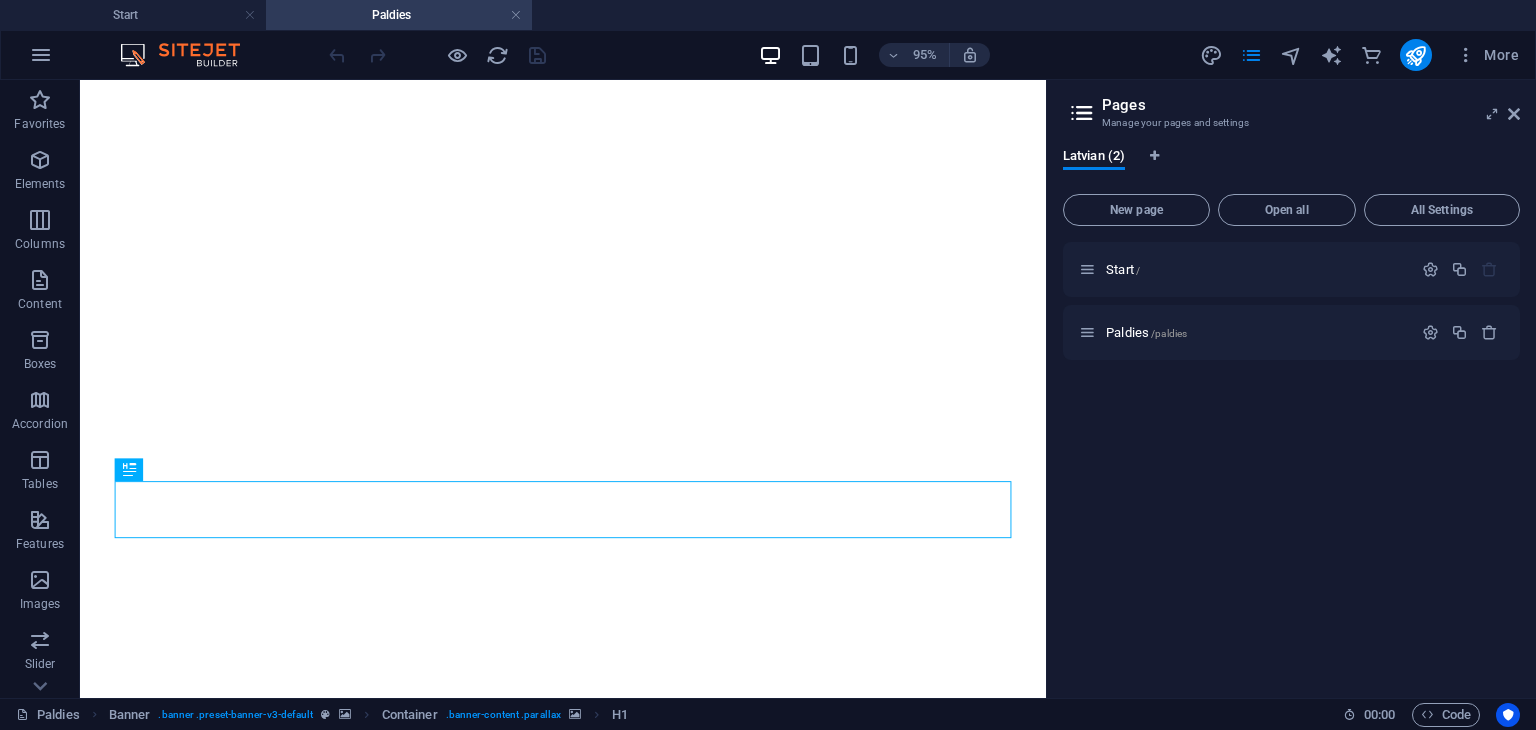 scroll, scrollTop: 0, scrollLeft: 0, axis: both 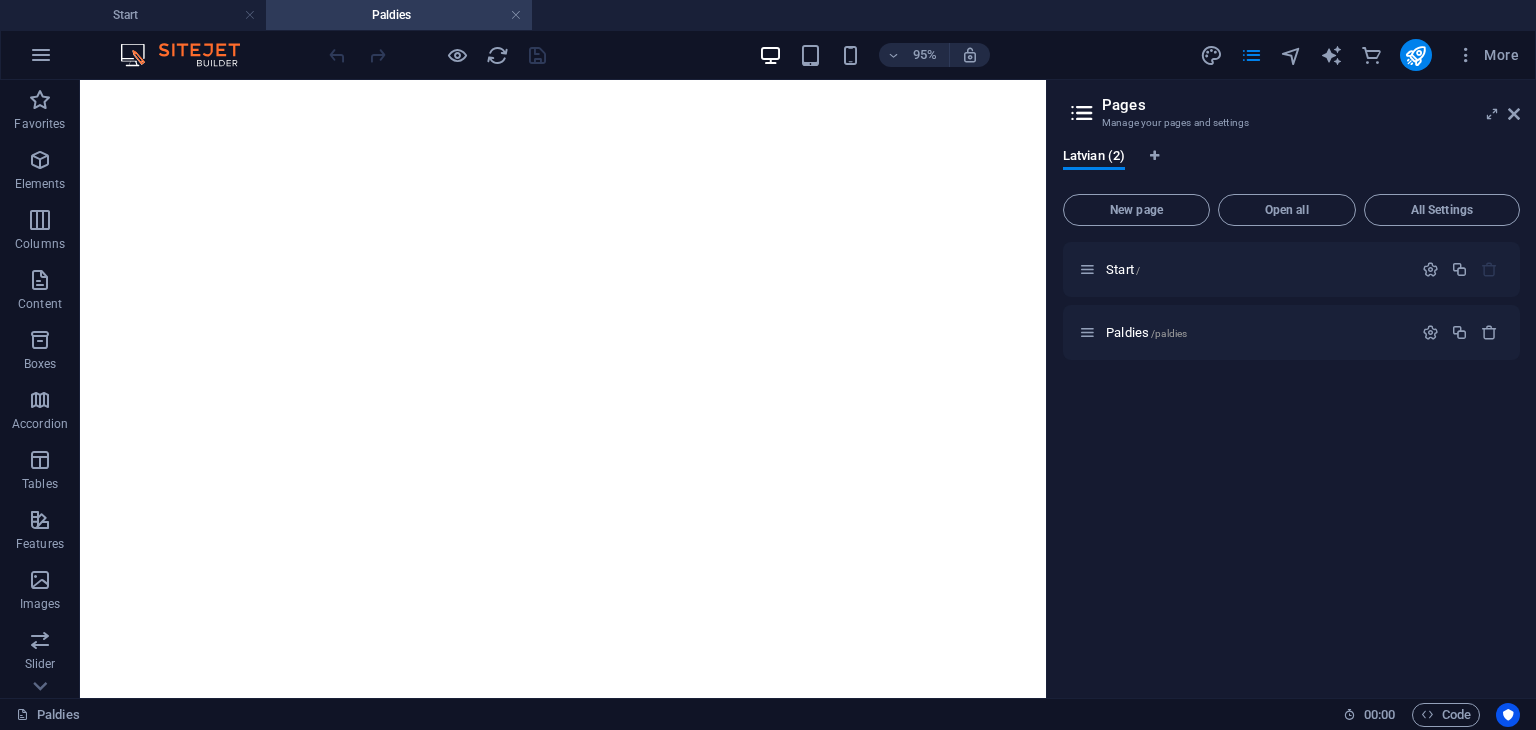 click on "Paldies par jūsu ziņu!  Mēs drīz ar jums sazināsimies!
(noscript) -->" at bounding box center (588, 884) 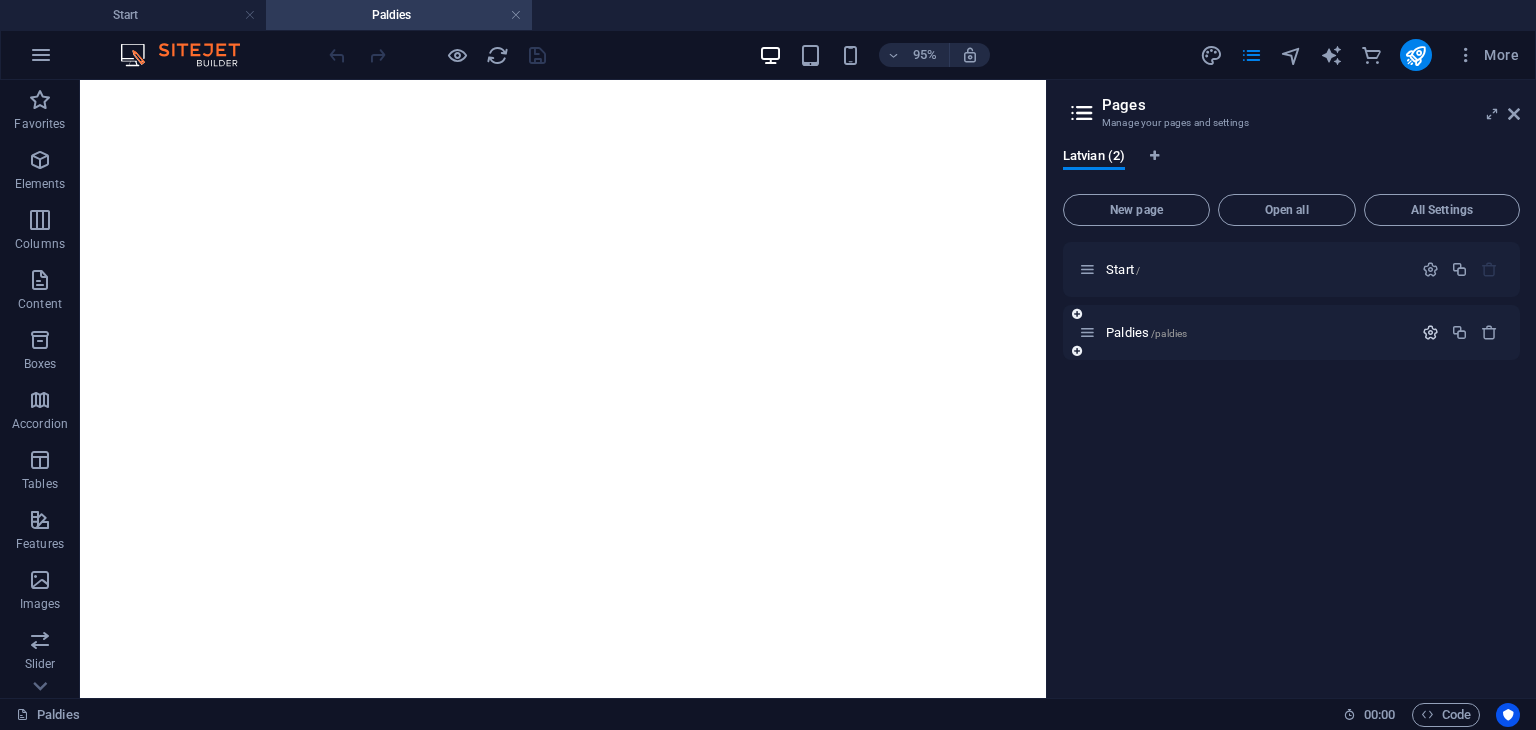 click at bounding box center [1430, 332] 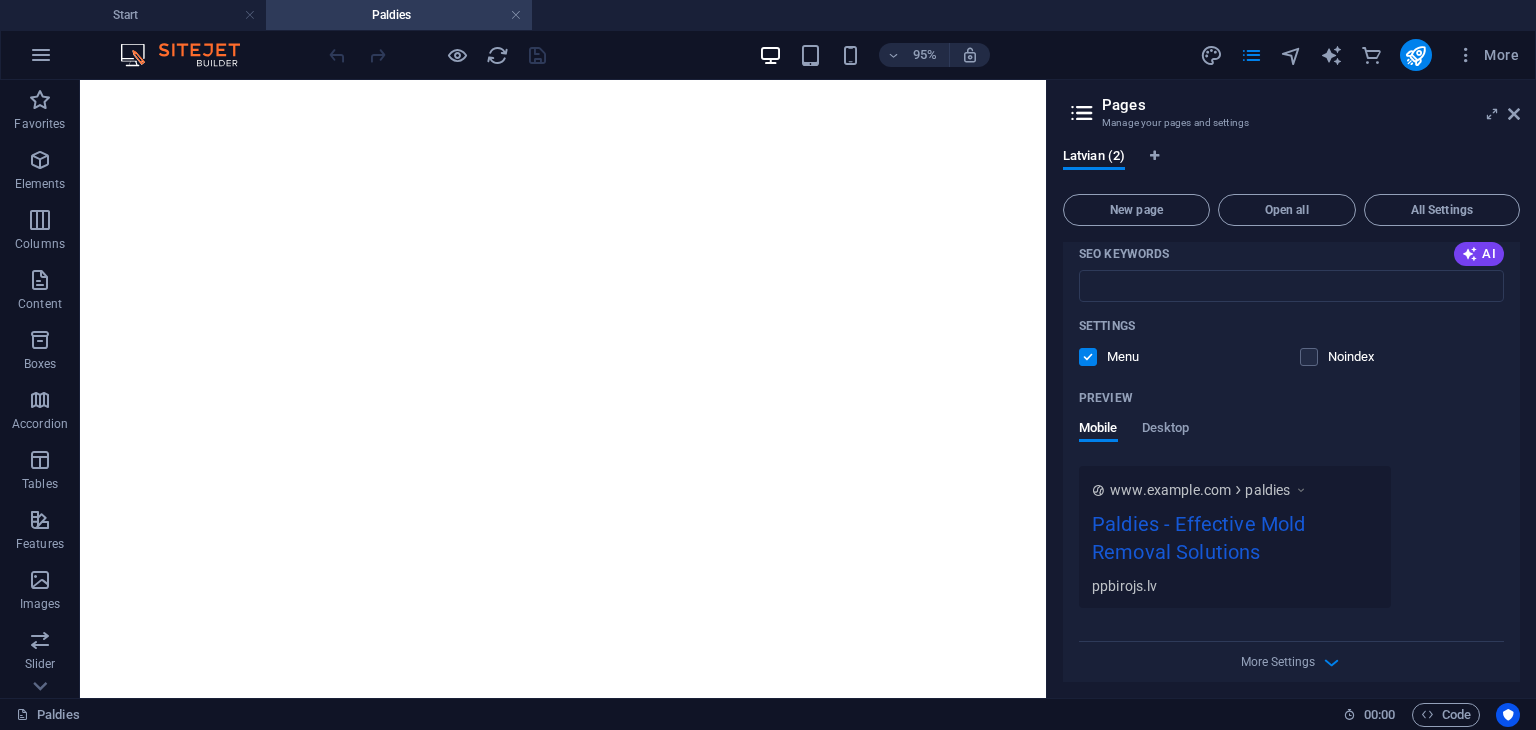 scroll, scrollTop: 459, scrollLeft: 0, axis: vertical 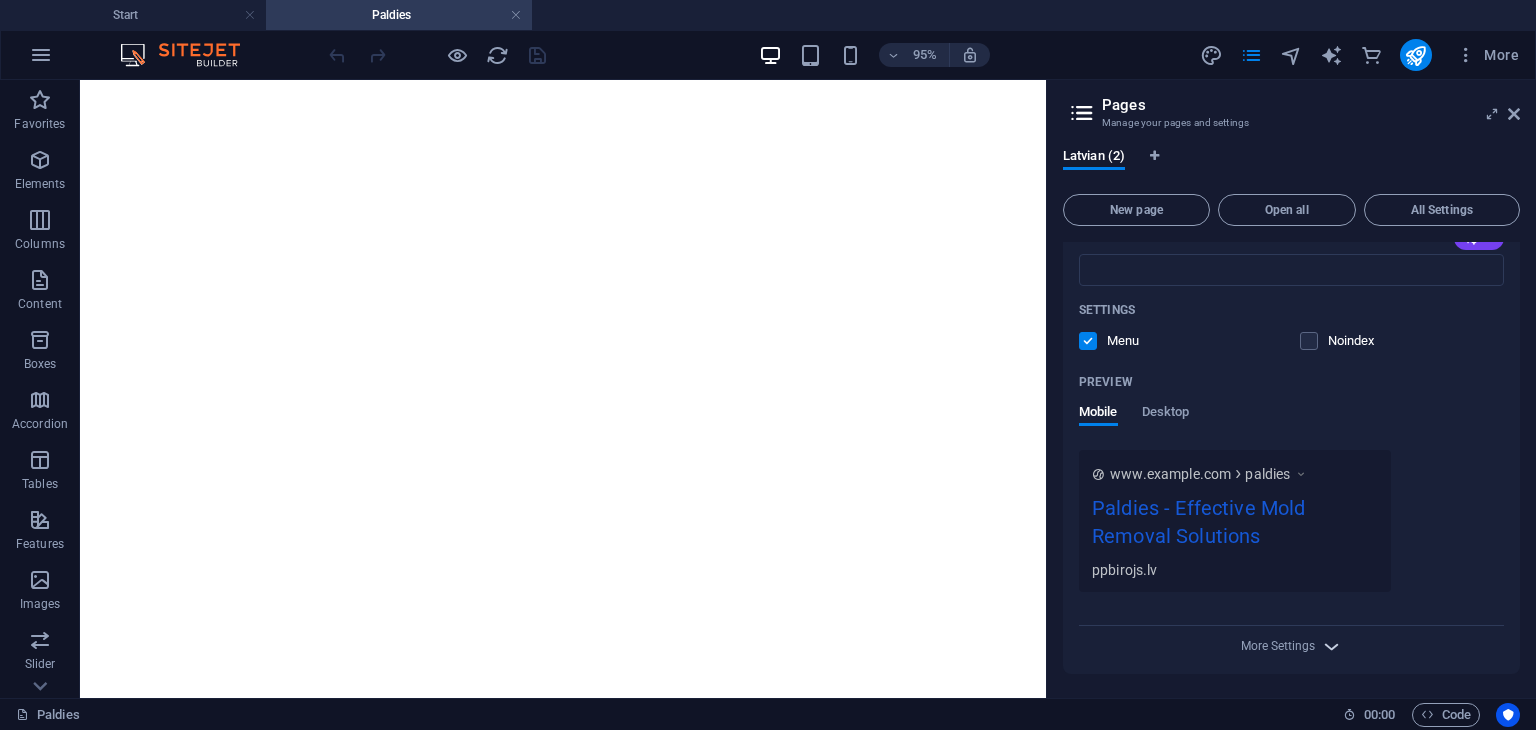 click at bounding box center (1331, 646) 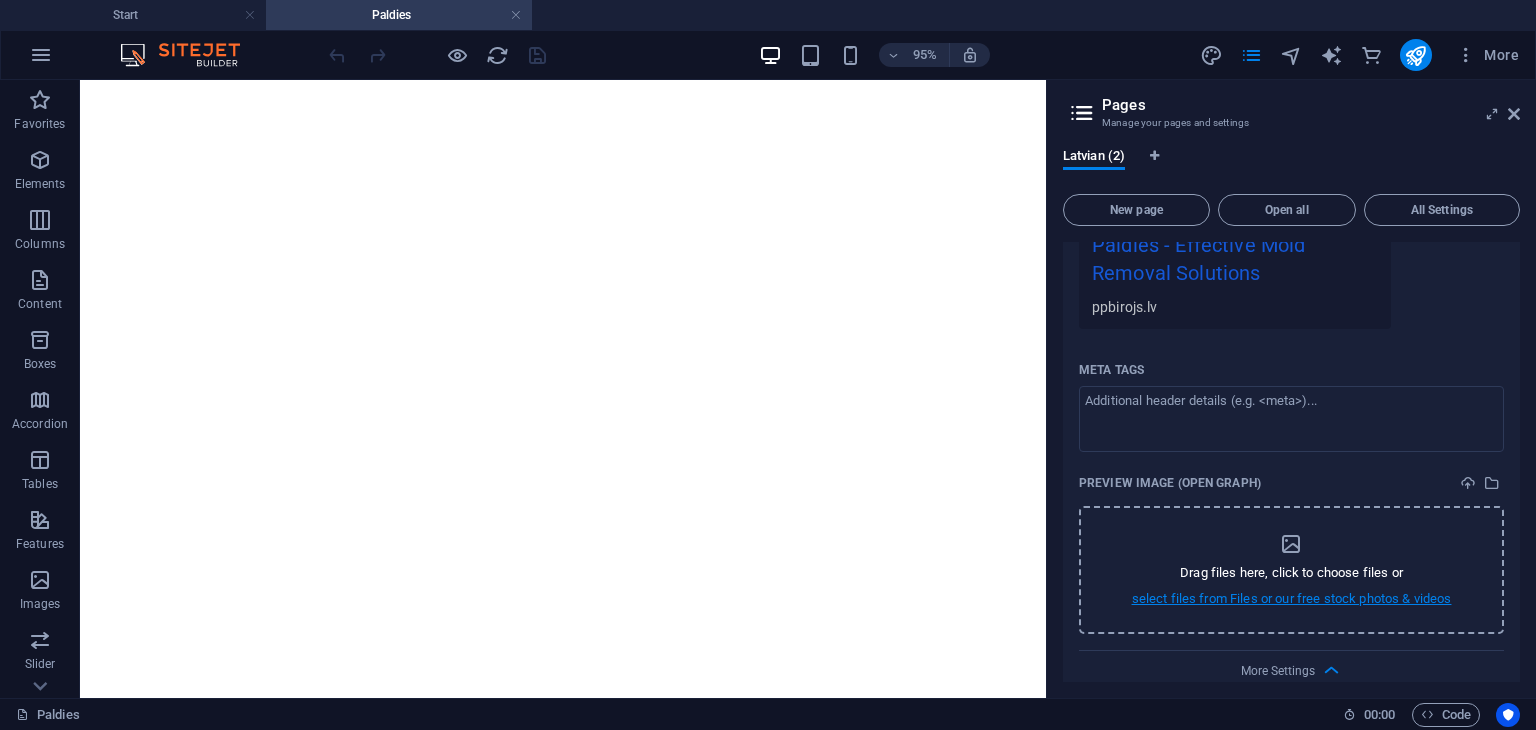 scroll, scrollTop: 745, scrollLeft: 0, axis: vertical 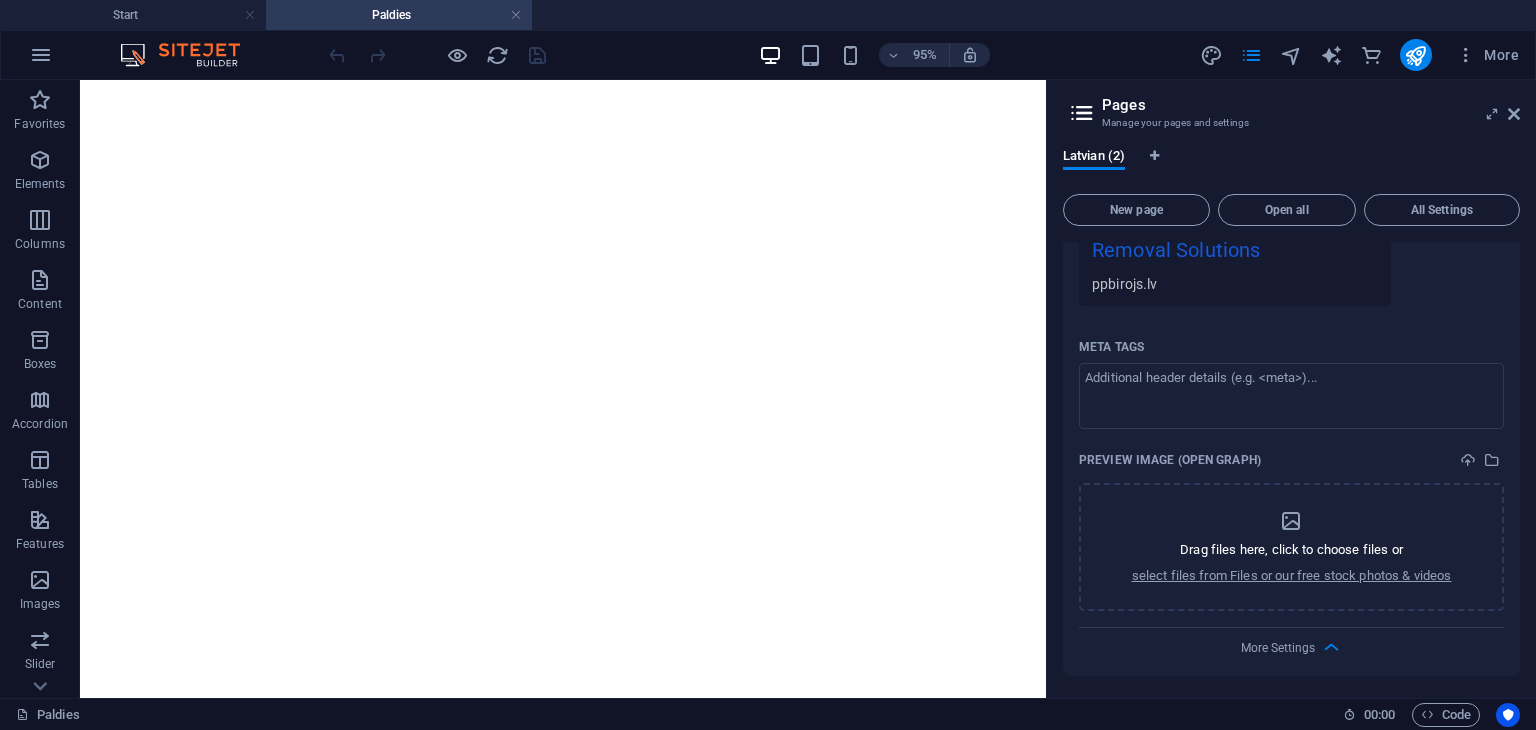 click on "Paldies par jūsu ziņu!  Mēs drīz ar jums sazināsimies!
(noscript) -->" at bounding box center (588, 884) 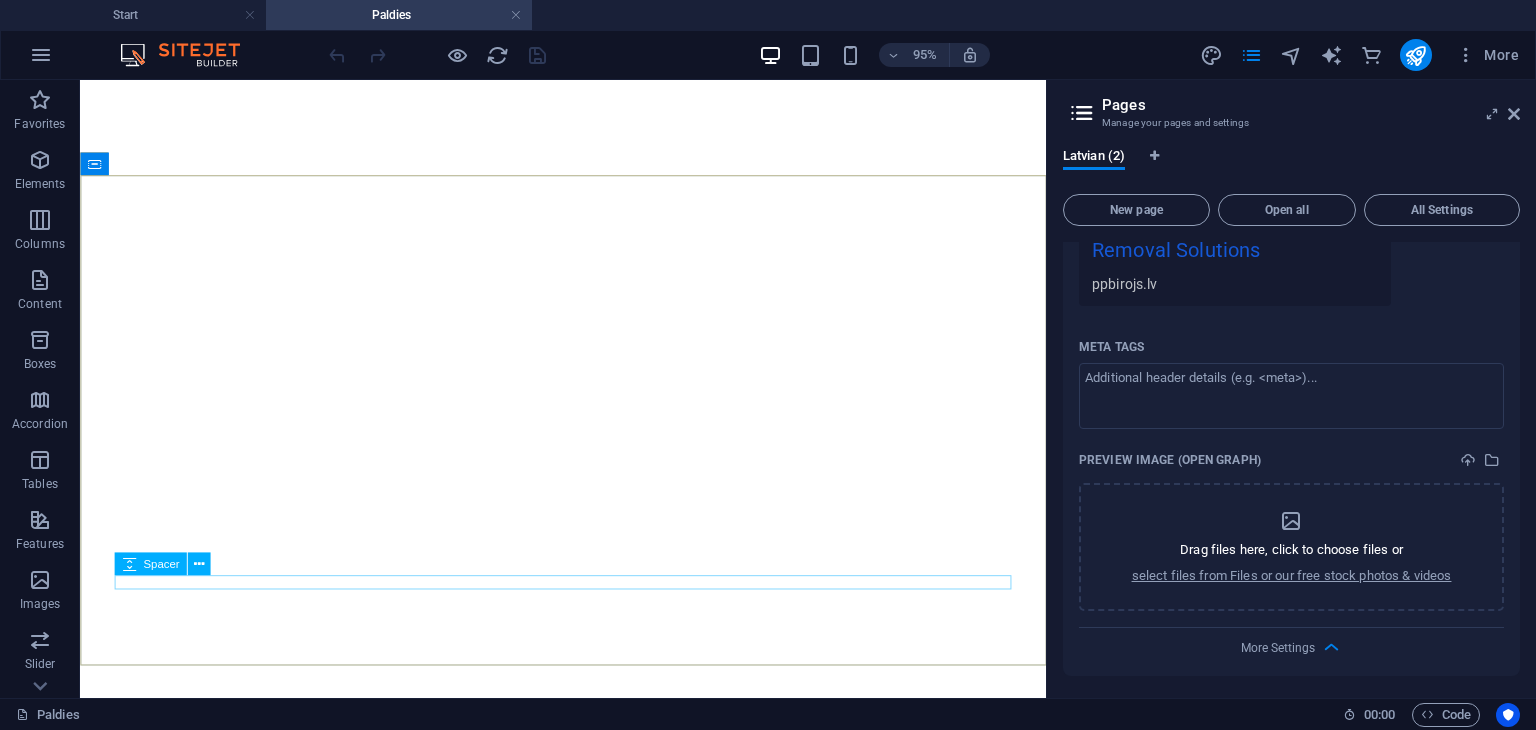 click on "Spacer" at bounding box center [161, 563] 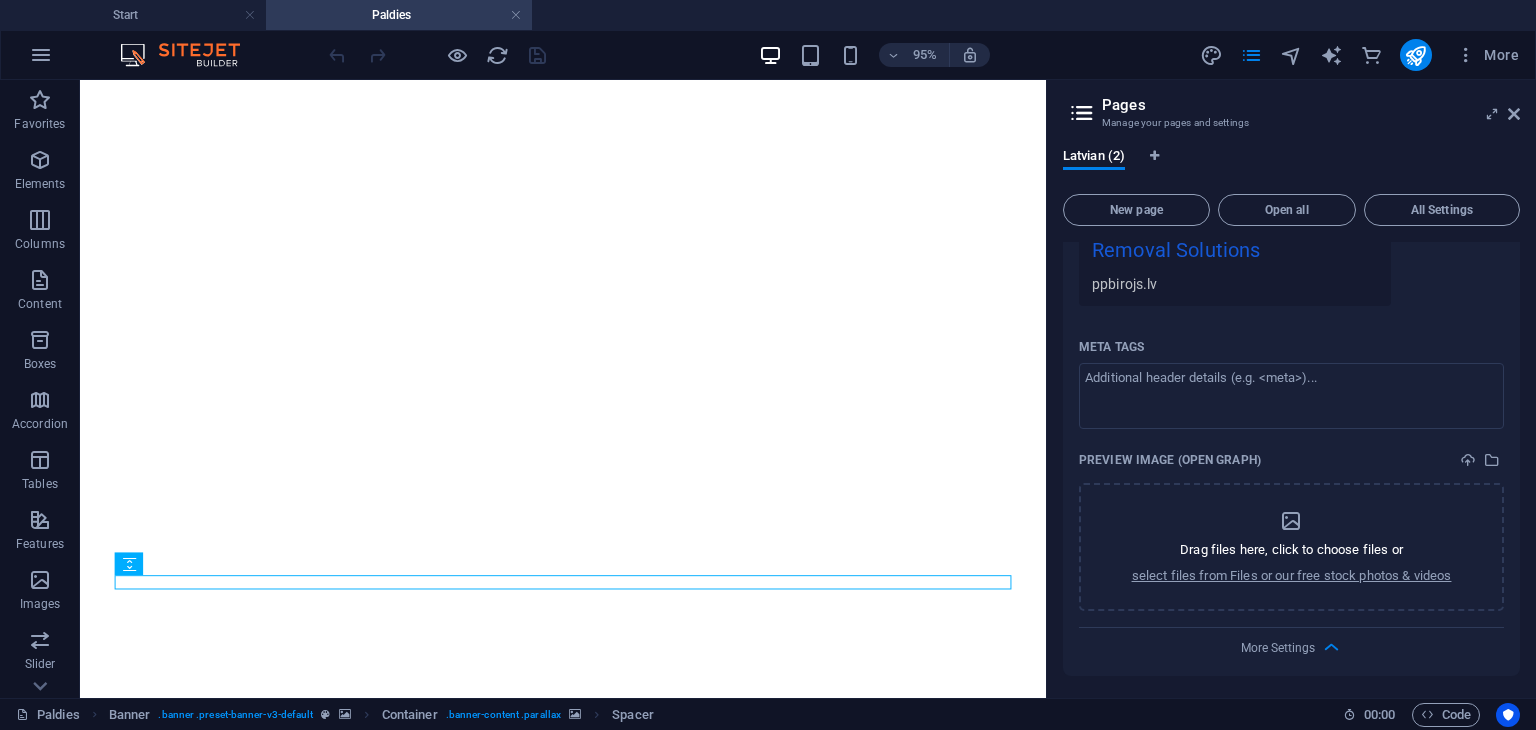 click on "Paldies par jūsu ziņu!  Mēs drīz ar jums sazināsimies!
(noscript) -->" at bounding box center (588, 884) 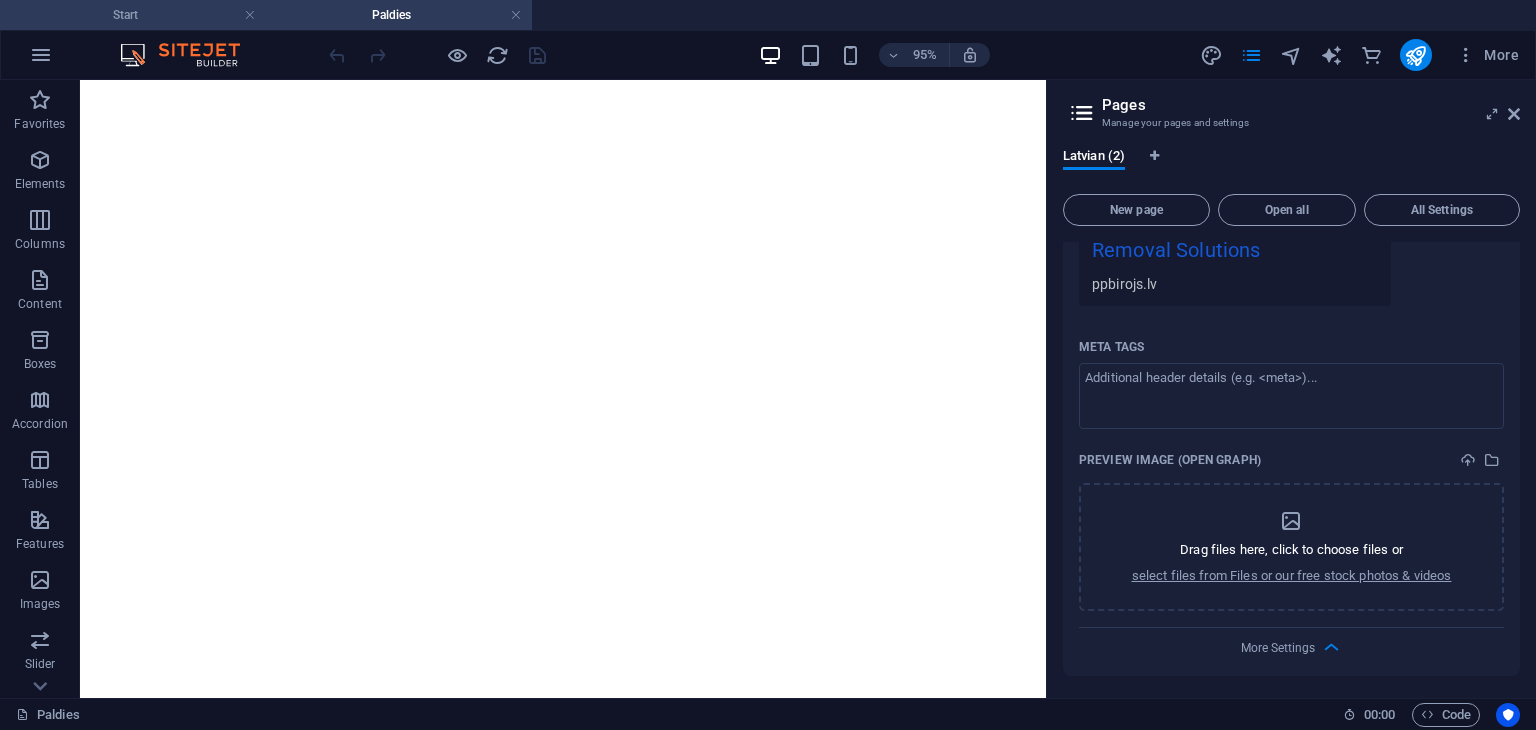 click on "Start" at bounding box center (133, 15) 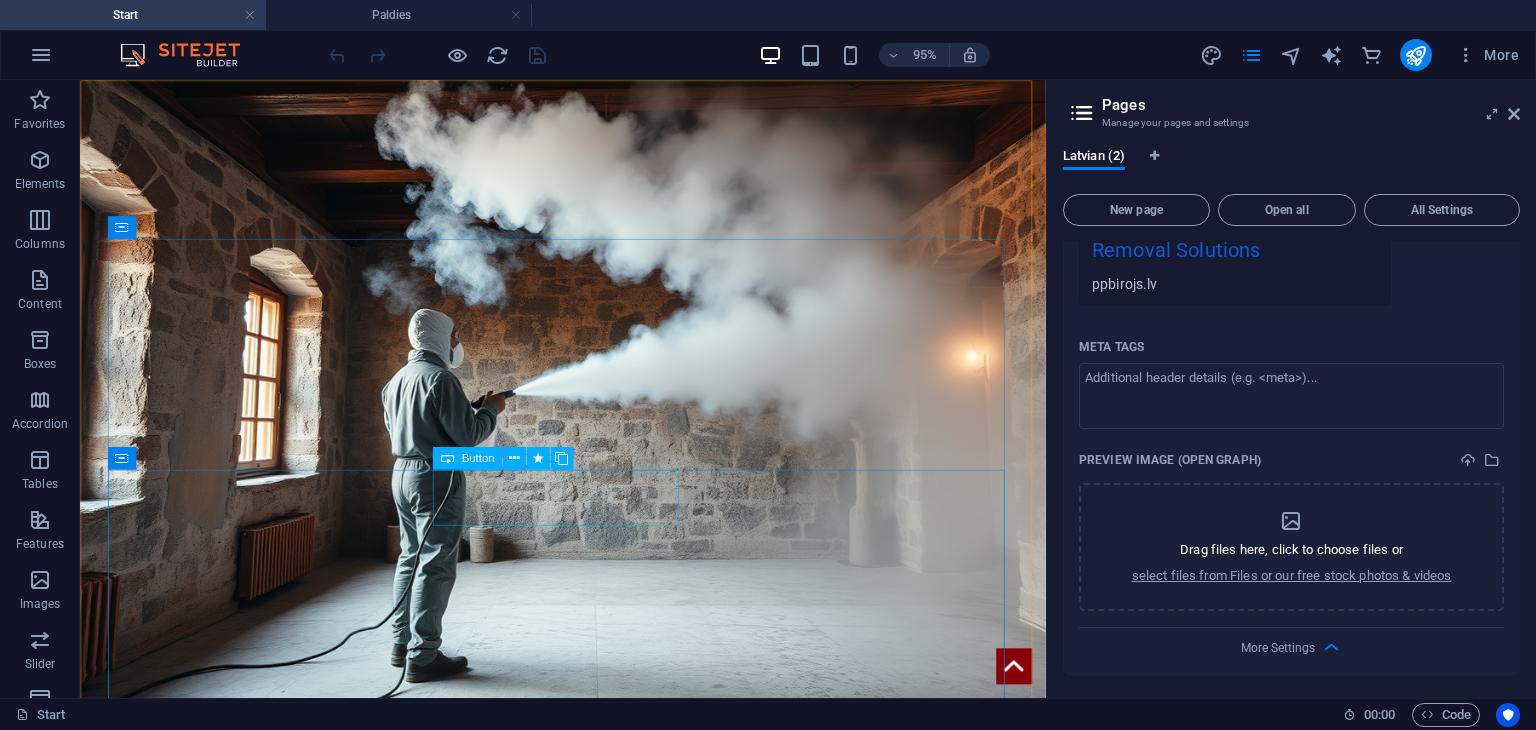 click on "Button" at bounding box center [477, 457] 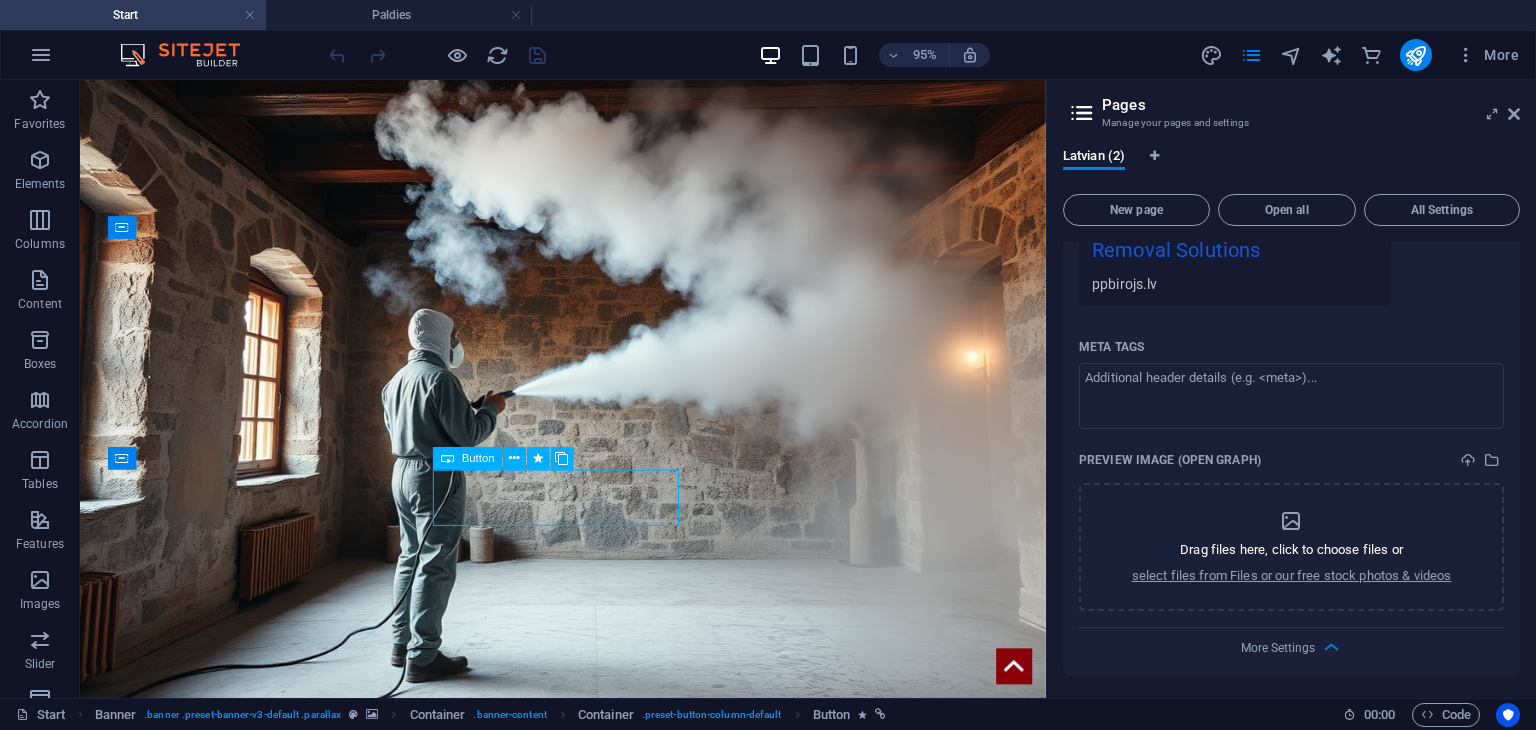 click on "Button" at bounding box center [477, 457] 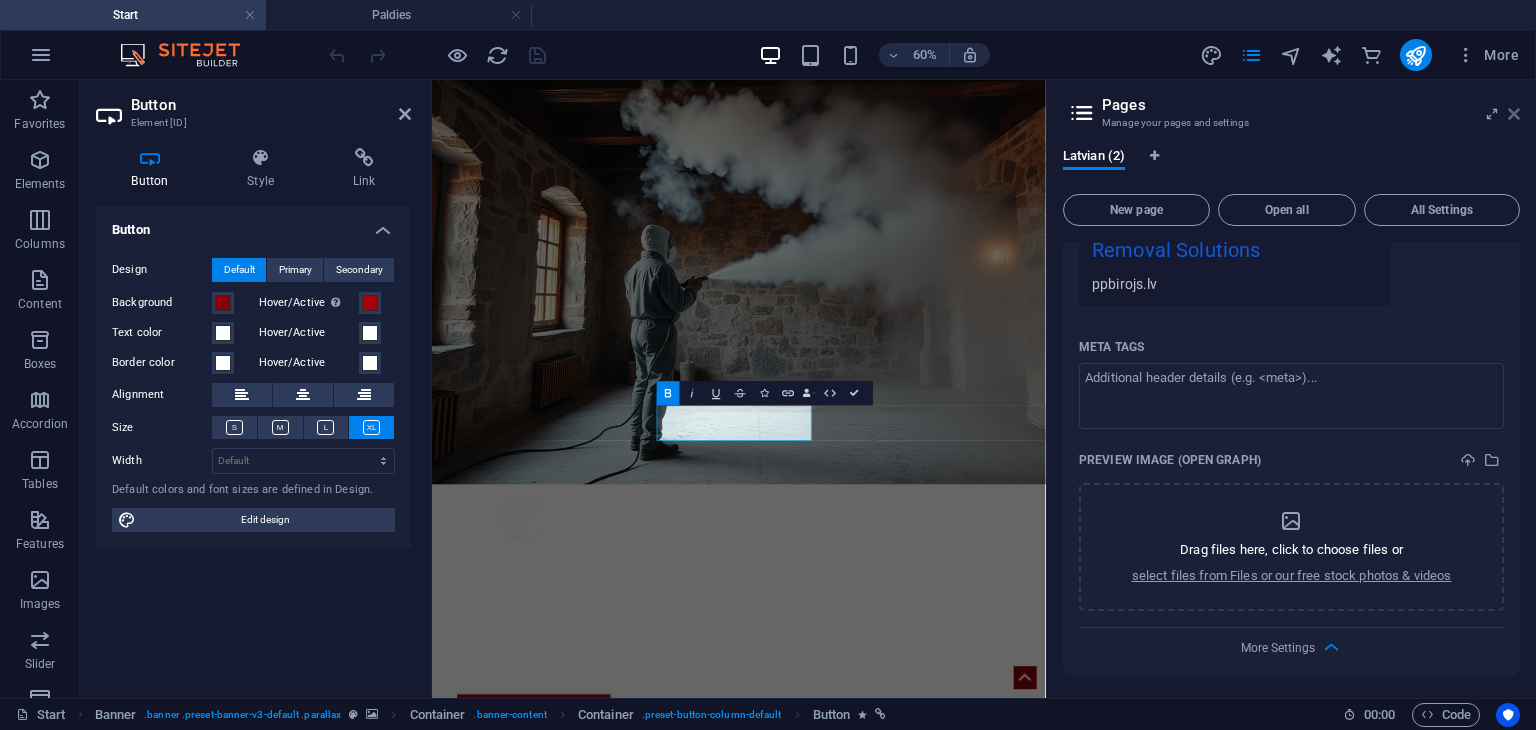 click at bounding box center (1514, 114) 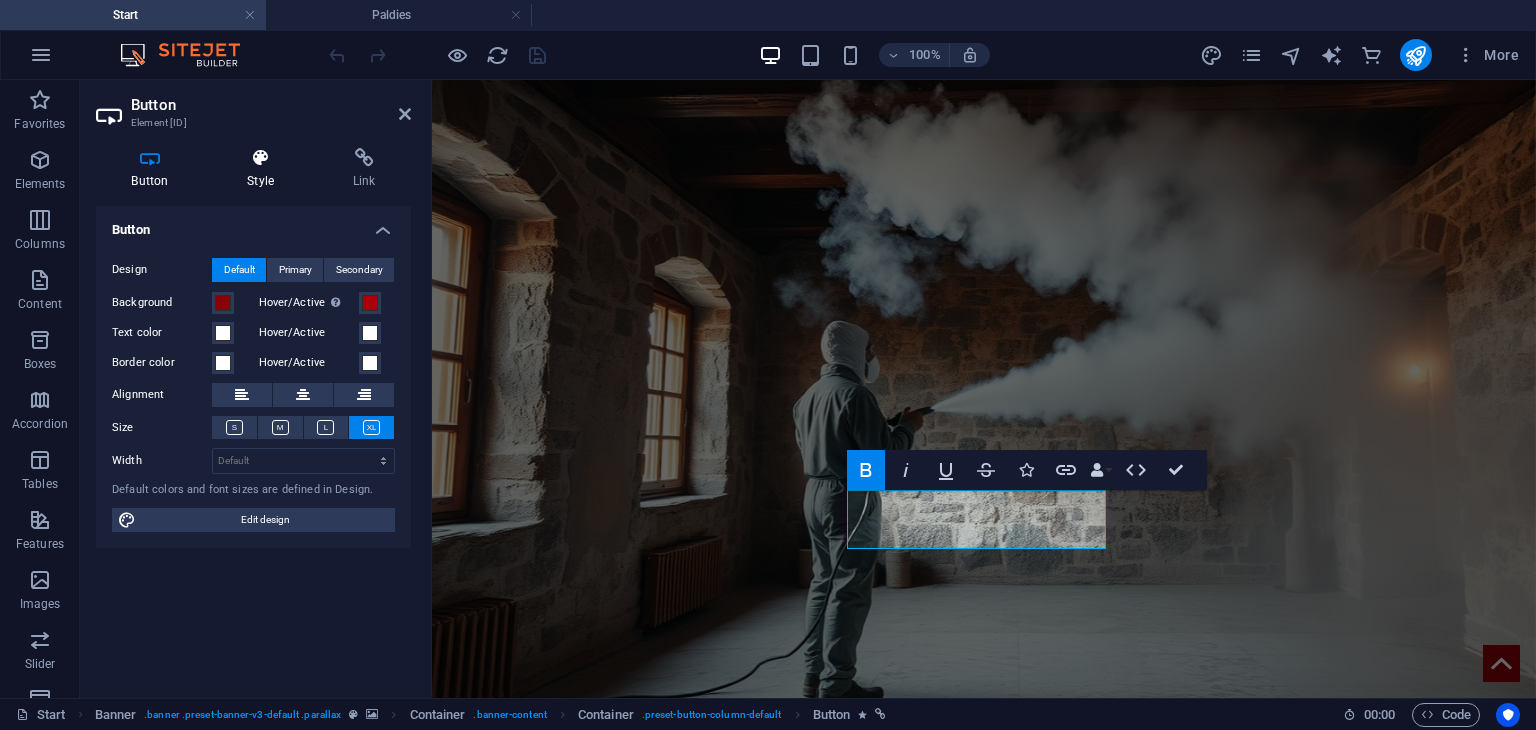 click at bounding box center [261, 158] 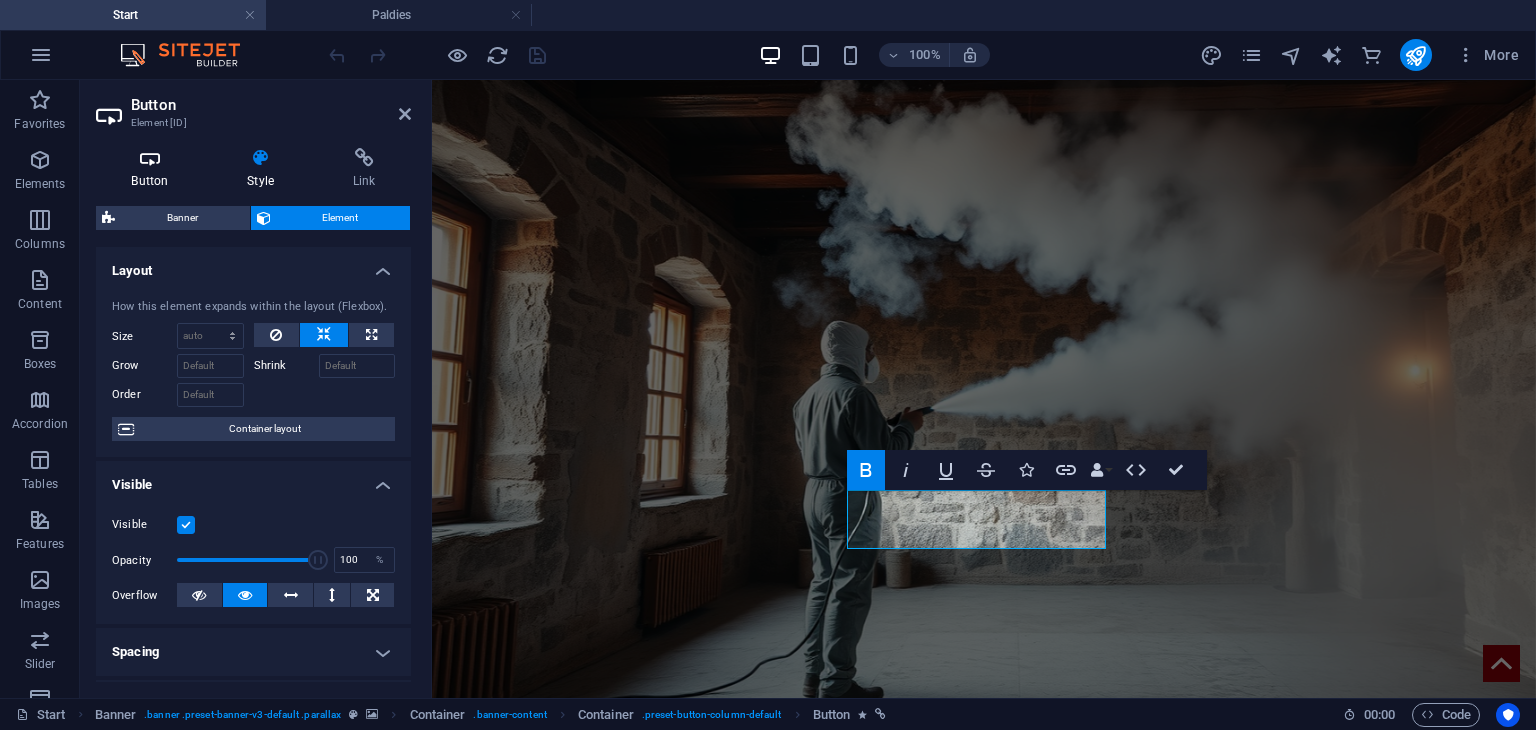 click at bounding box center (150, 158) 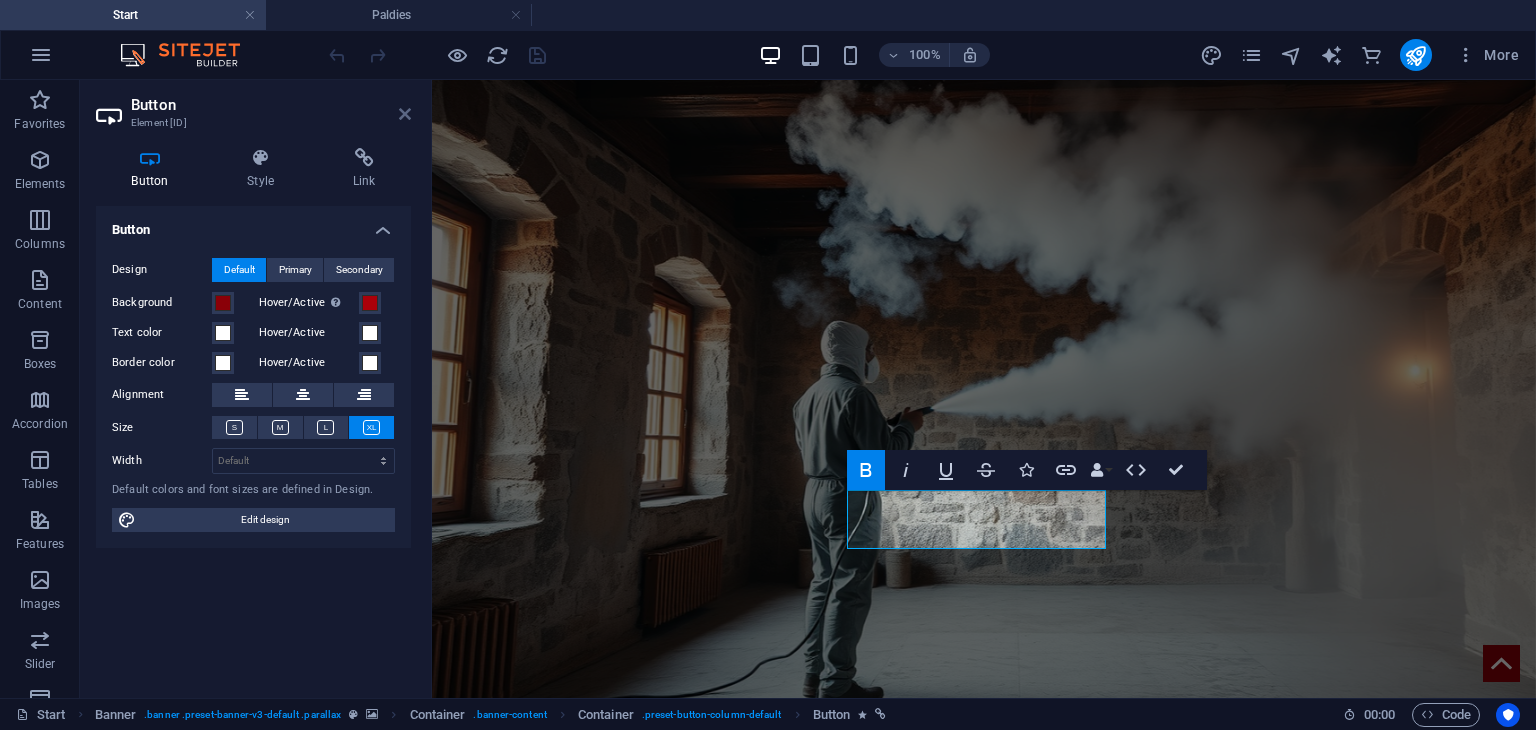 click at bounding box center (405, 114) 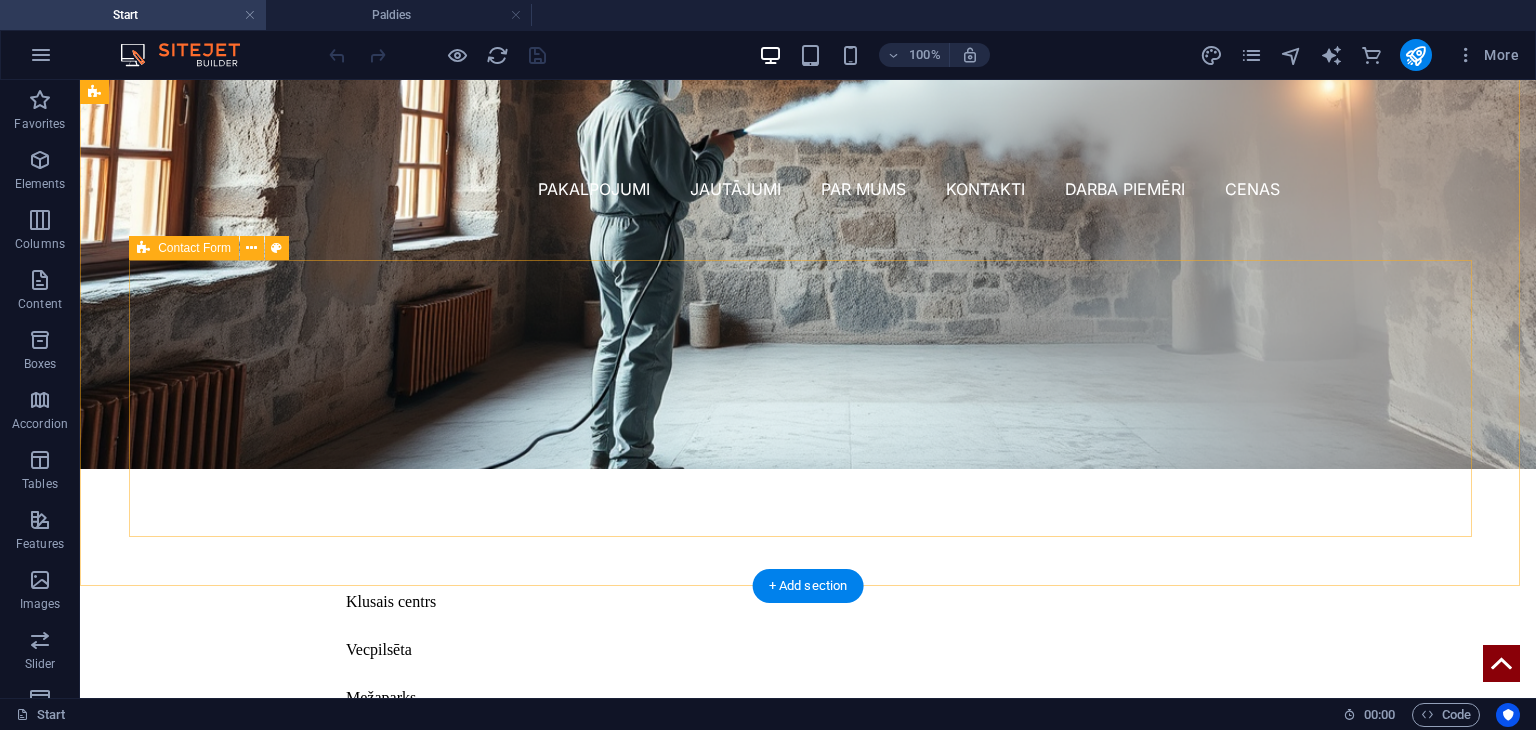 scroll, scrollTop: 582, scrollLeft: 0, axis: vertical 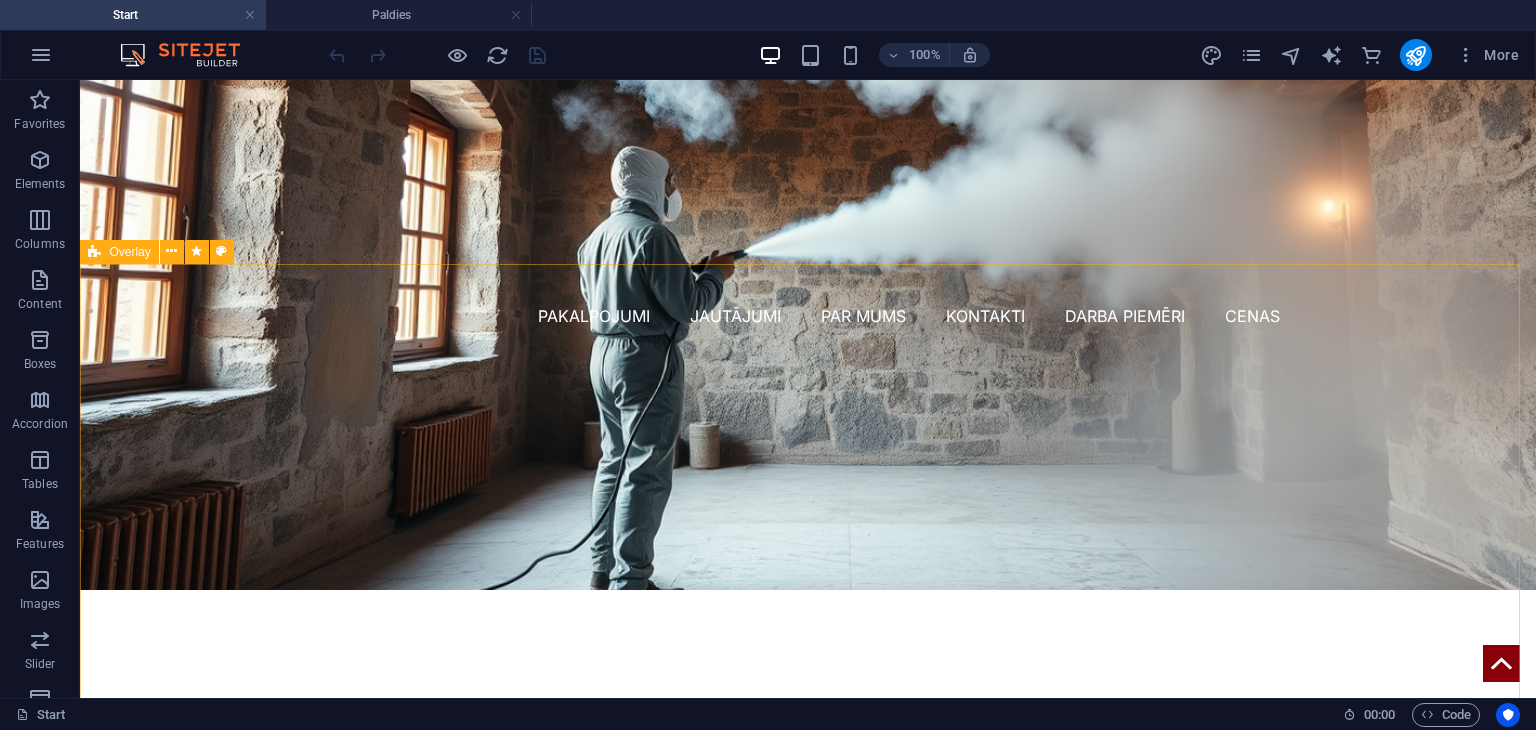 click on "Overlay" at bounding box center [119, 252] 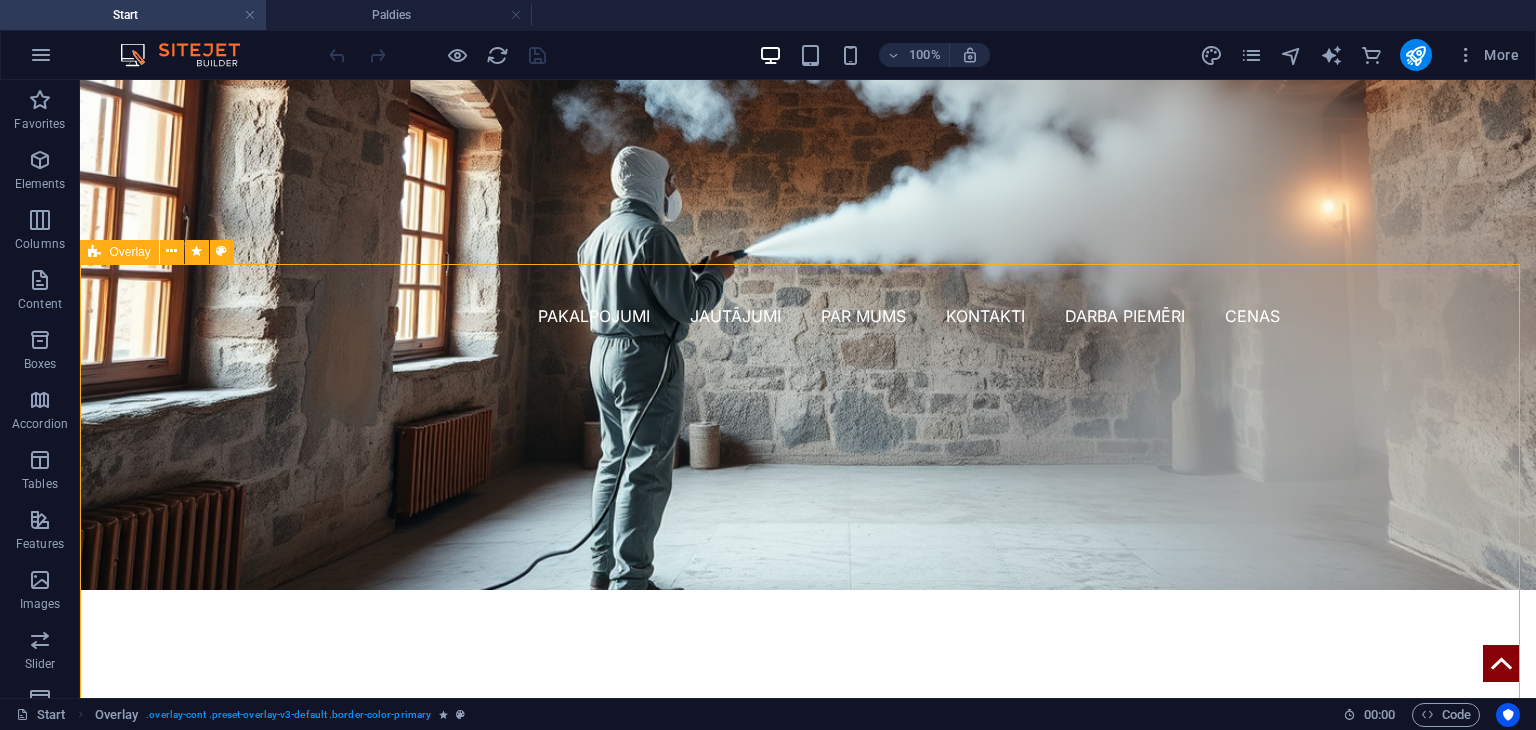click on "Overlay" at bounding box center [119, 252] 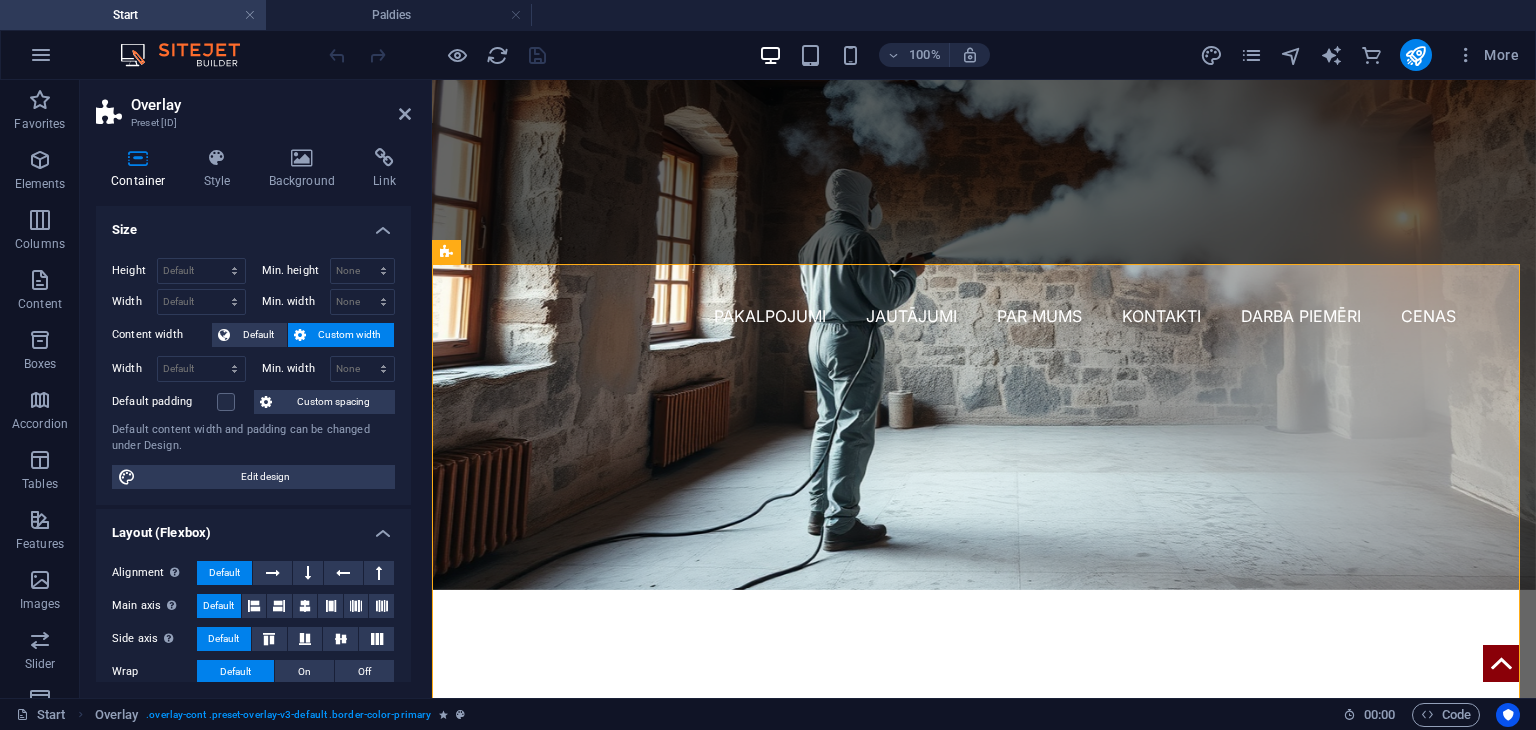 scroll, scrollTop: 200, scrollLeft: 0, axis: vertical 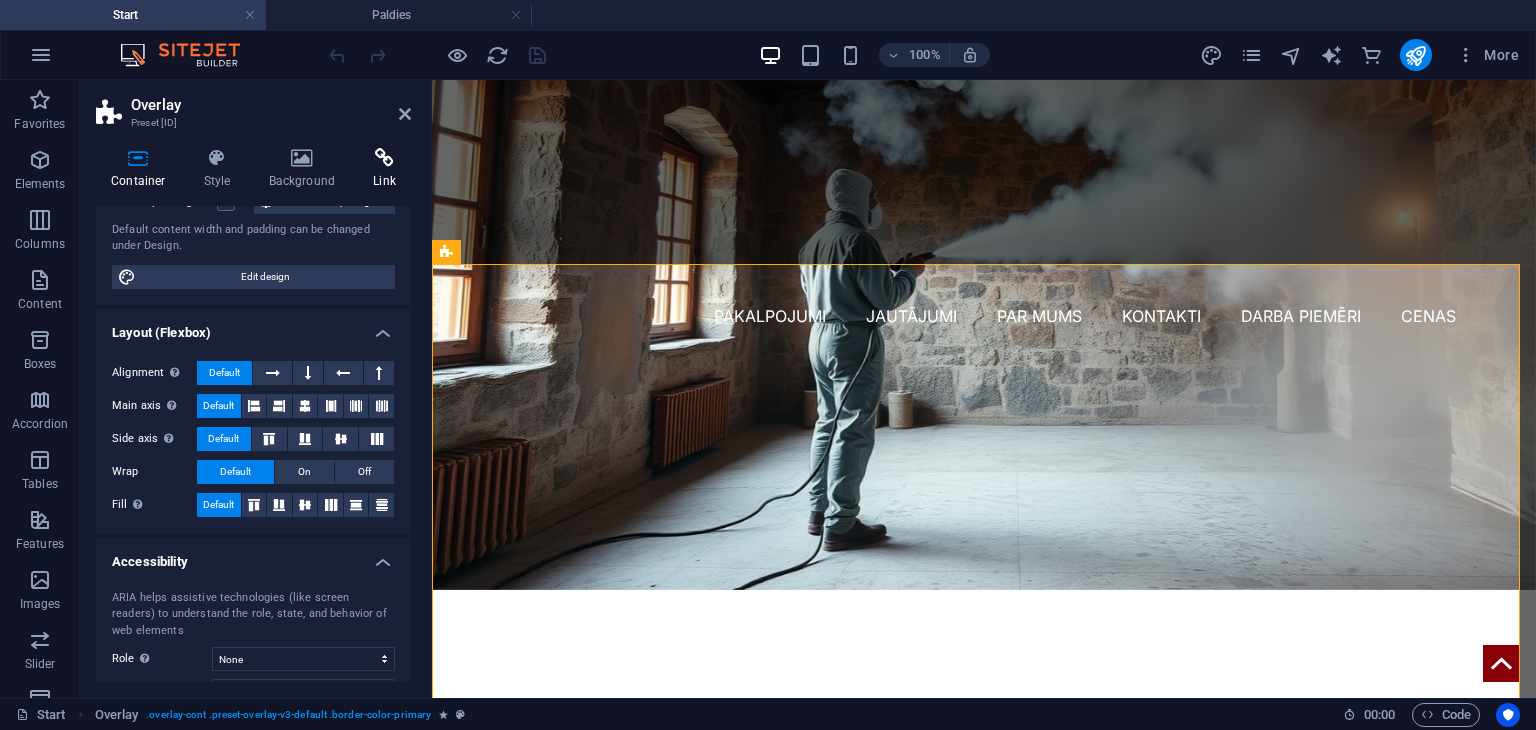 click at bounding box center (384, 158) 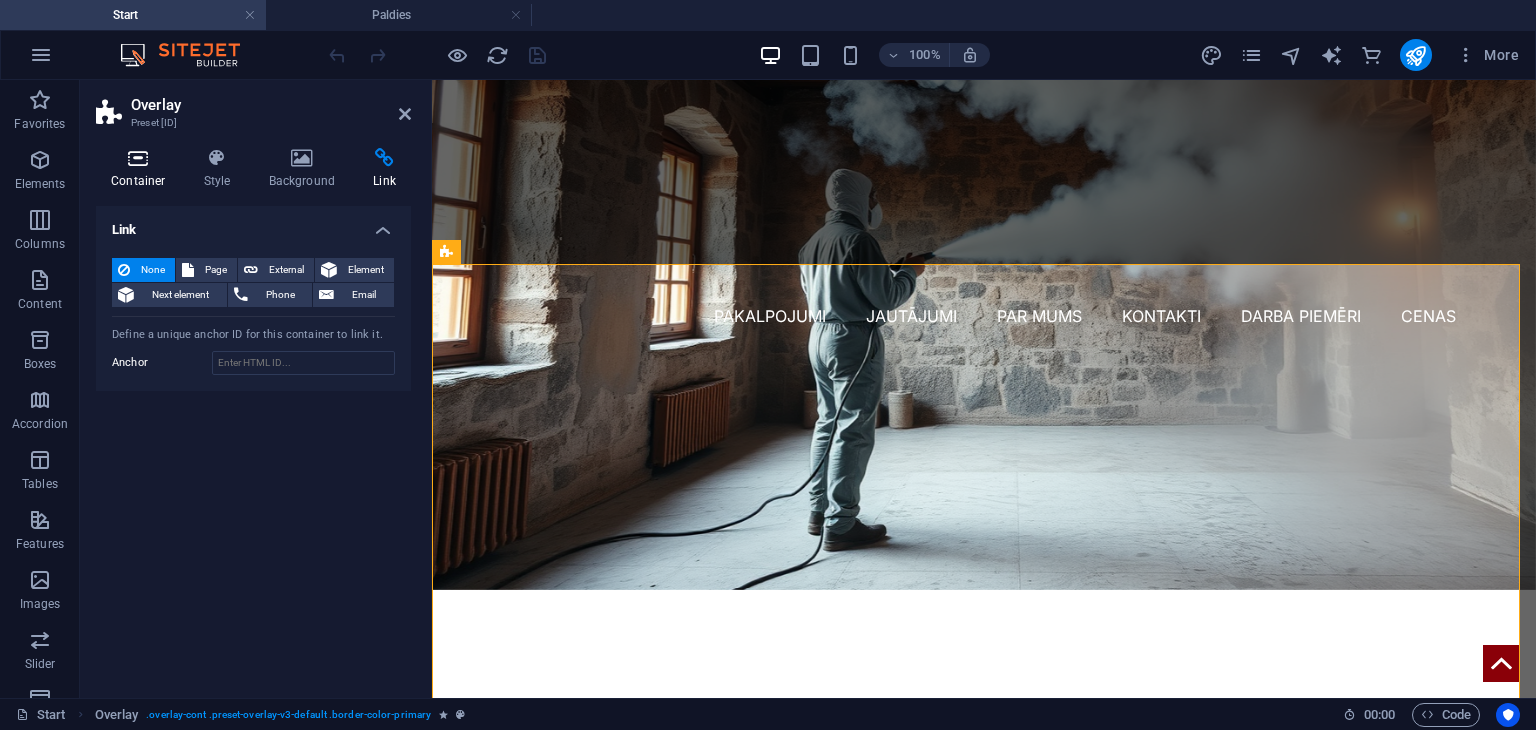 click at bounding box center (138, 158) 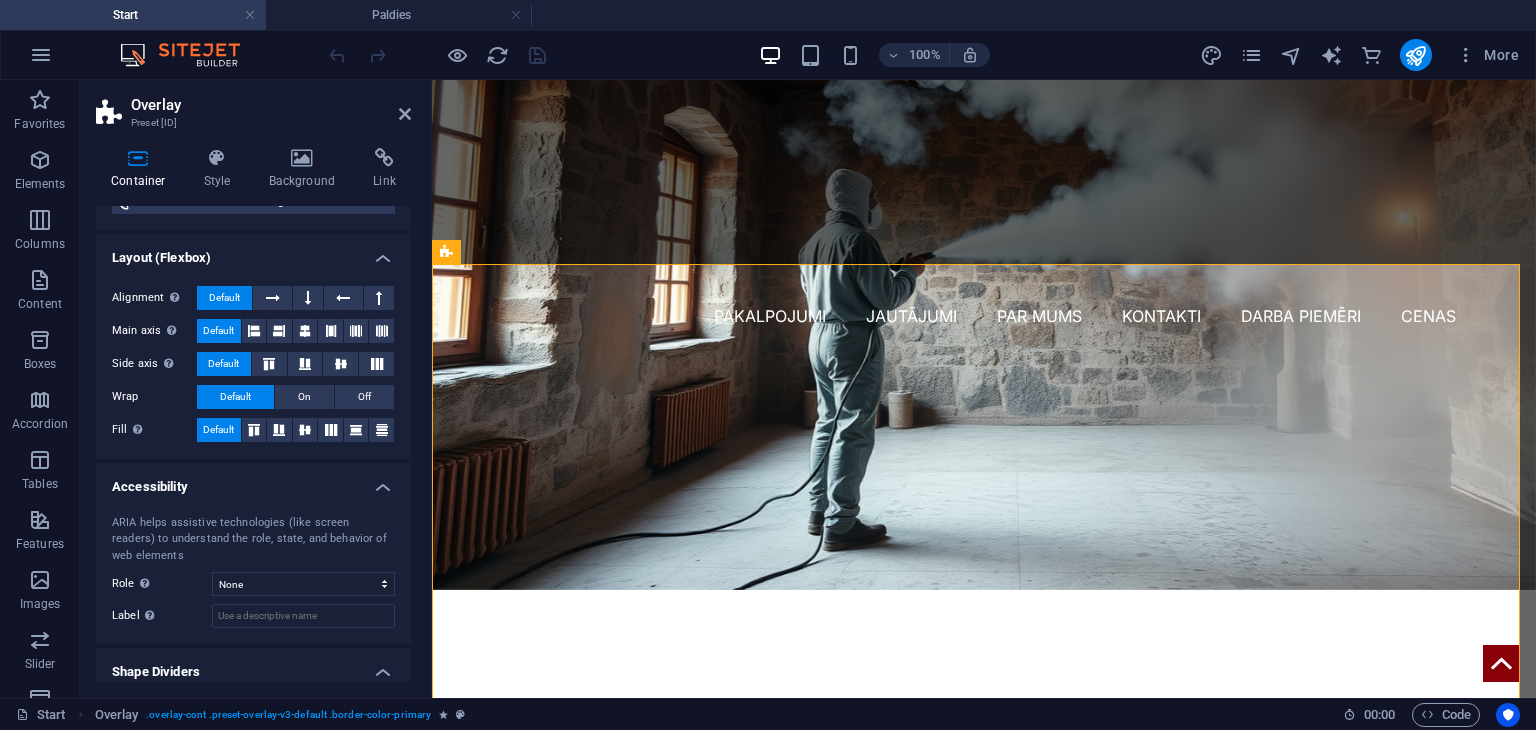 scroll, scrollTop: 332, scrollLeft: 0, axis: vertical 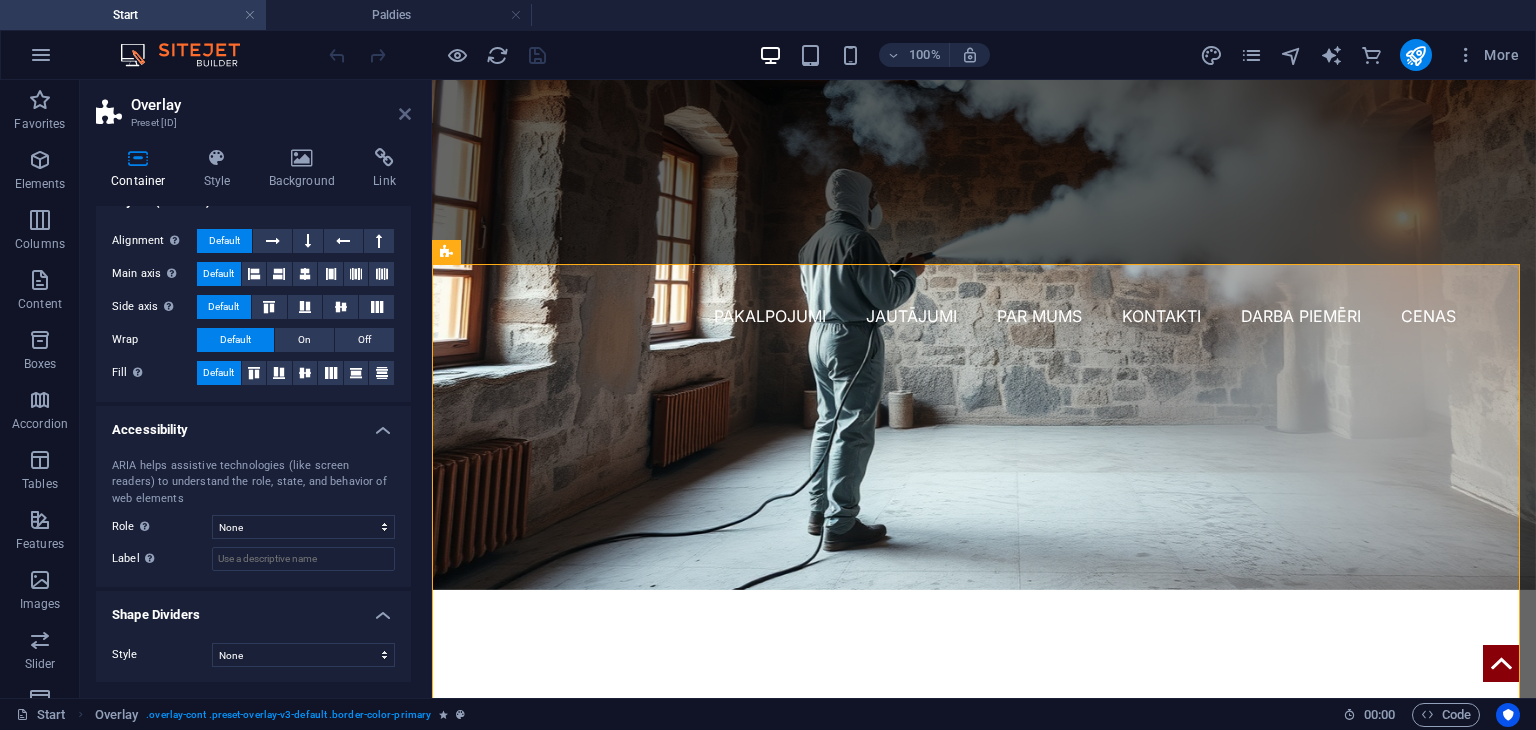 click at bounding box center [405, 114] 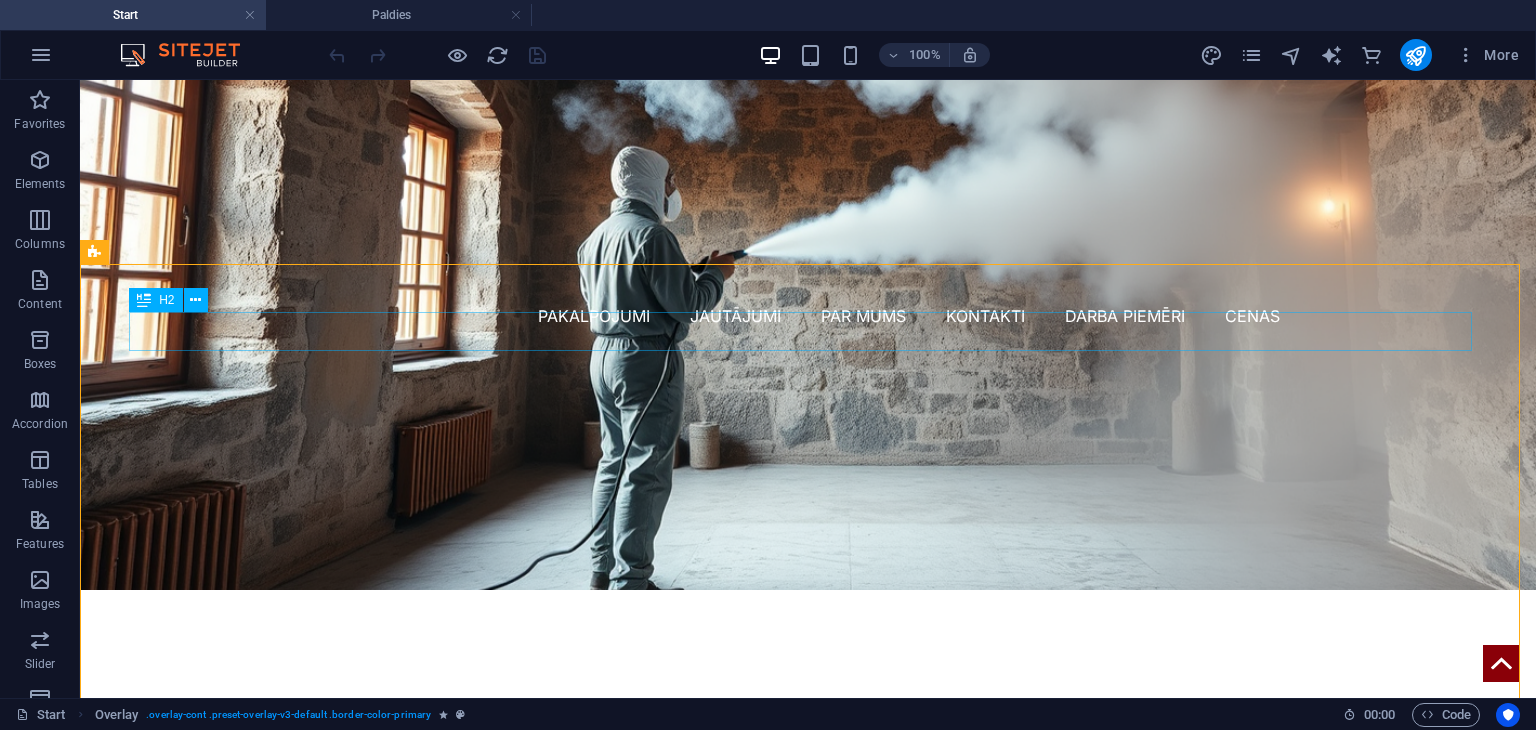 click on "H2" at bounding box center [155, 300] 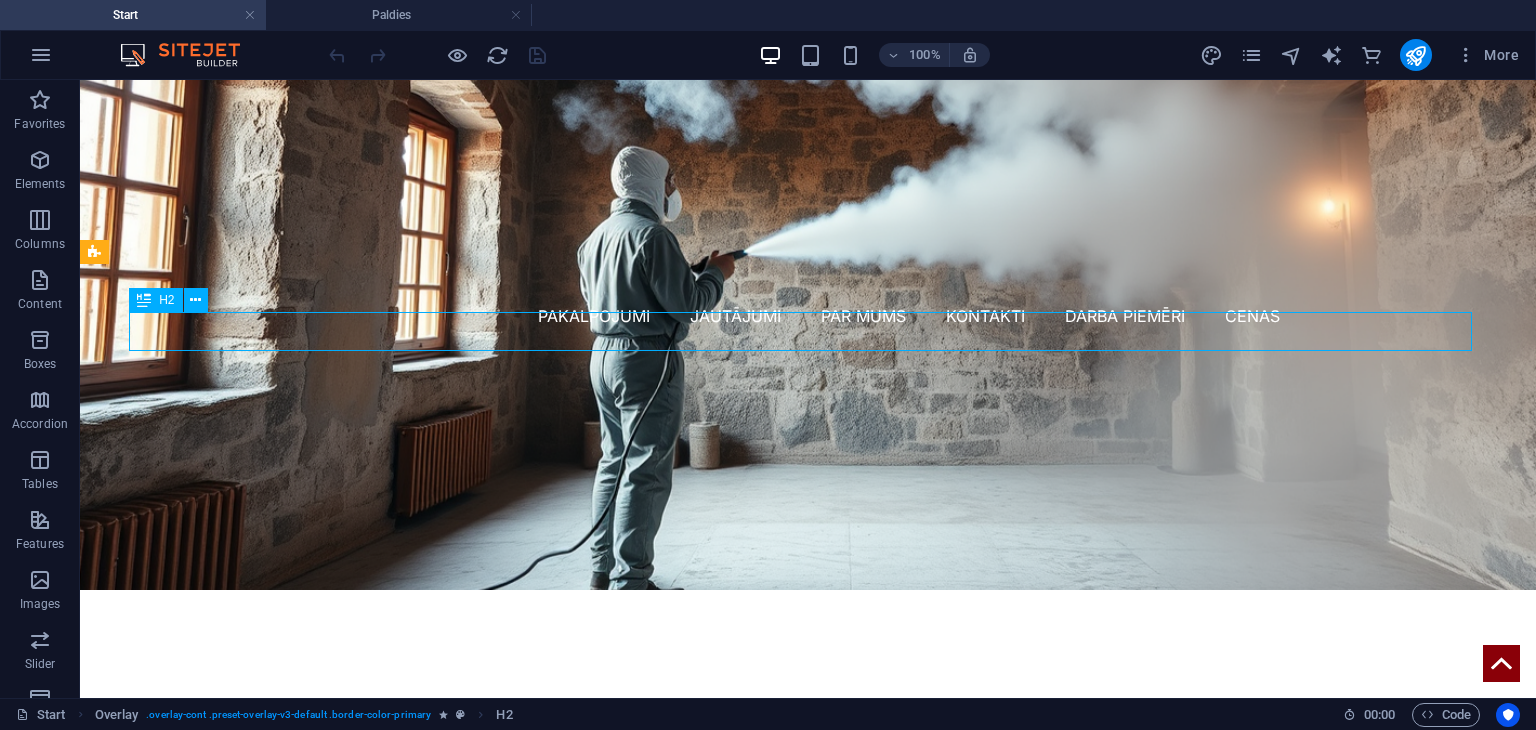 click on "H2" at bounding box center [155, 300] 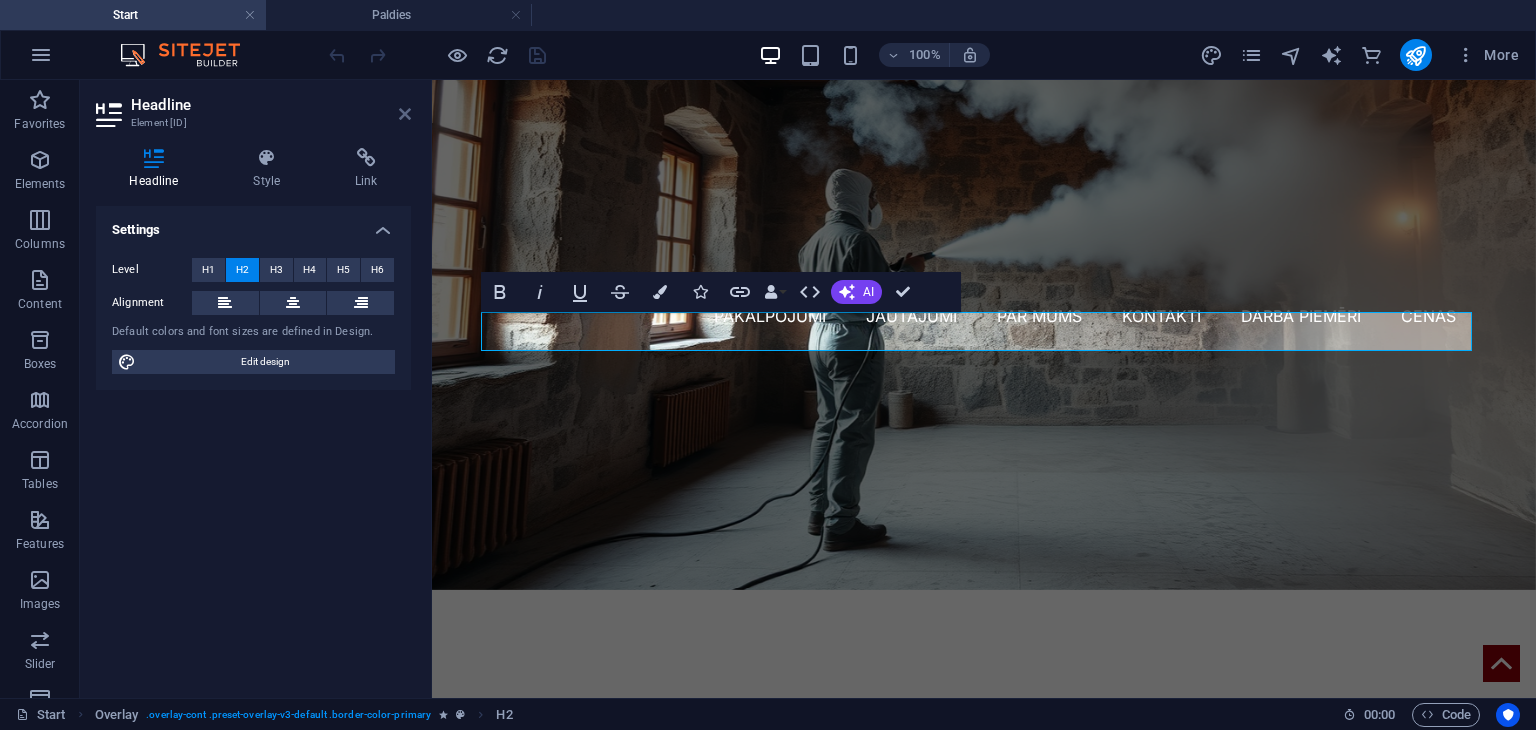 click at bounding box center (405, 114) 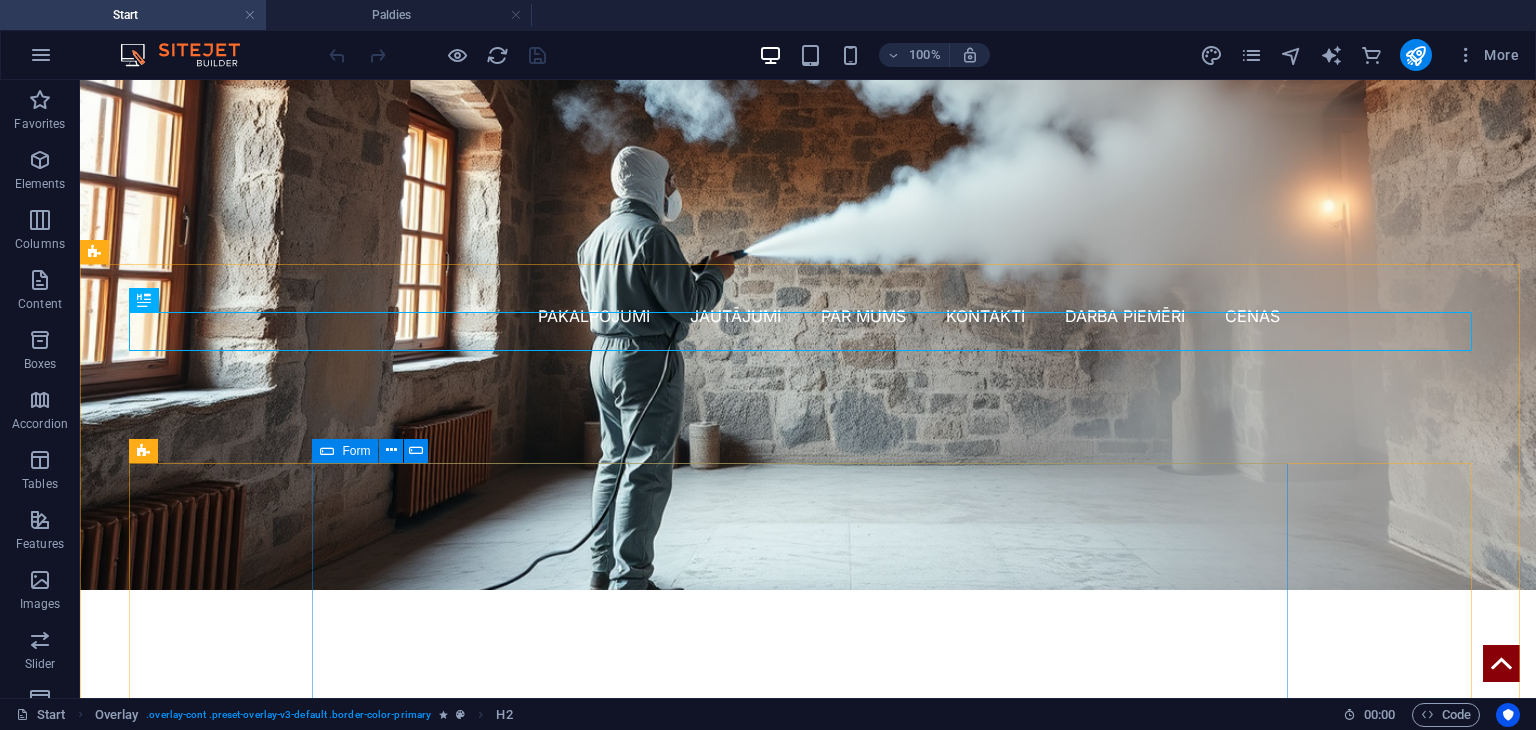 click on "Form" at bounding box center (356, 451) 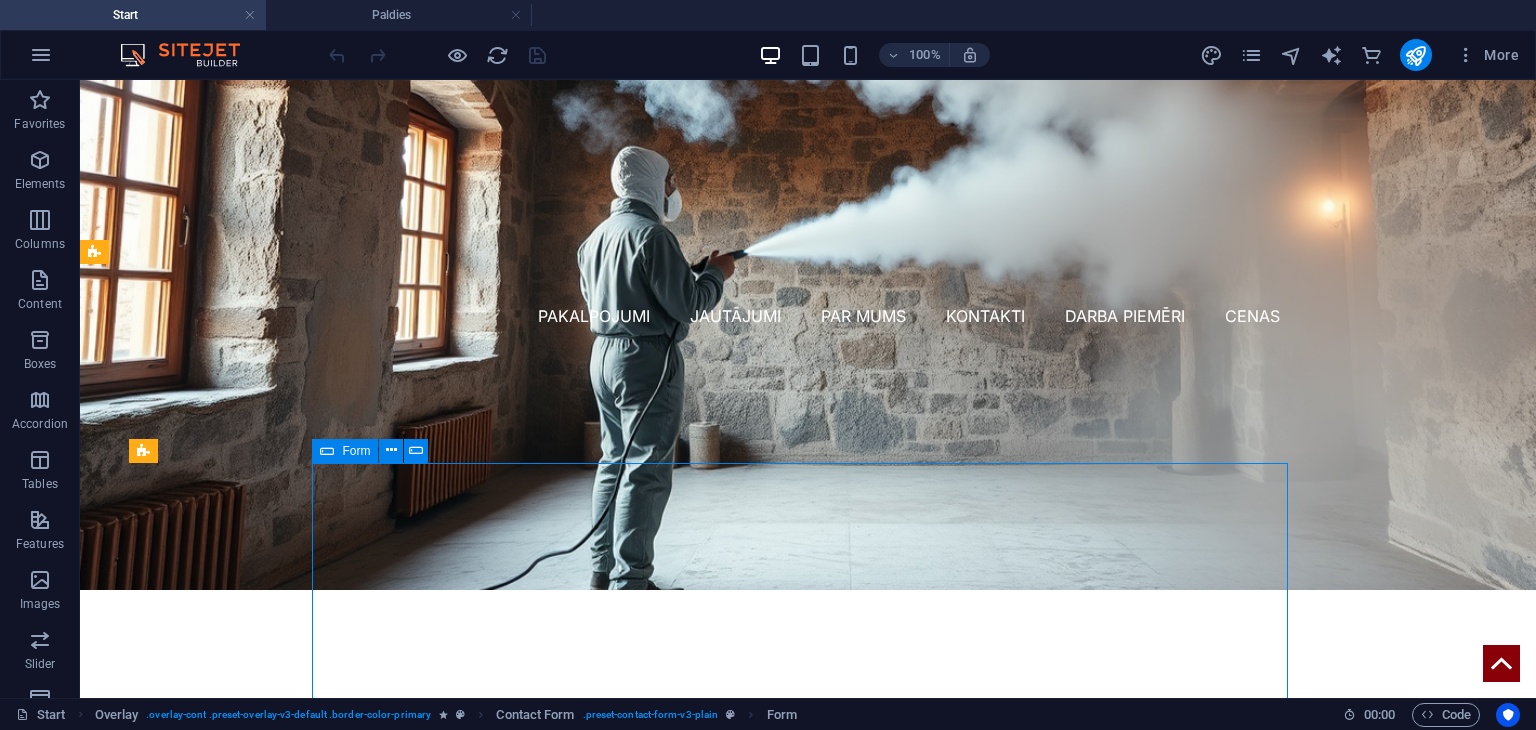 click on "Form" at bounding box center (356, 451) 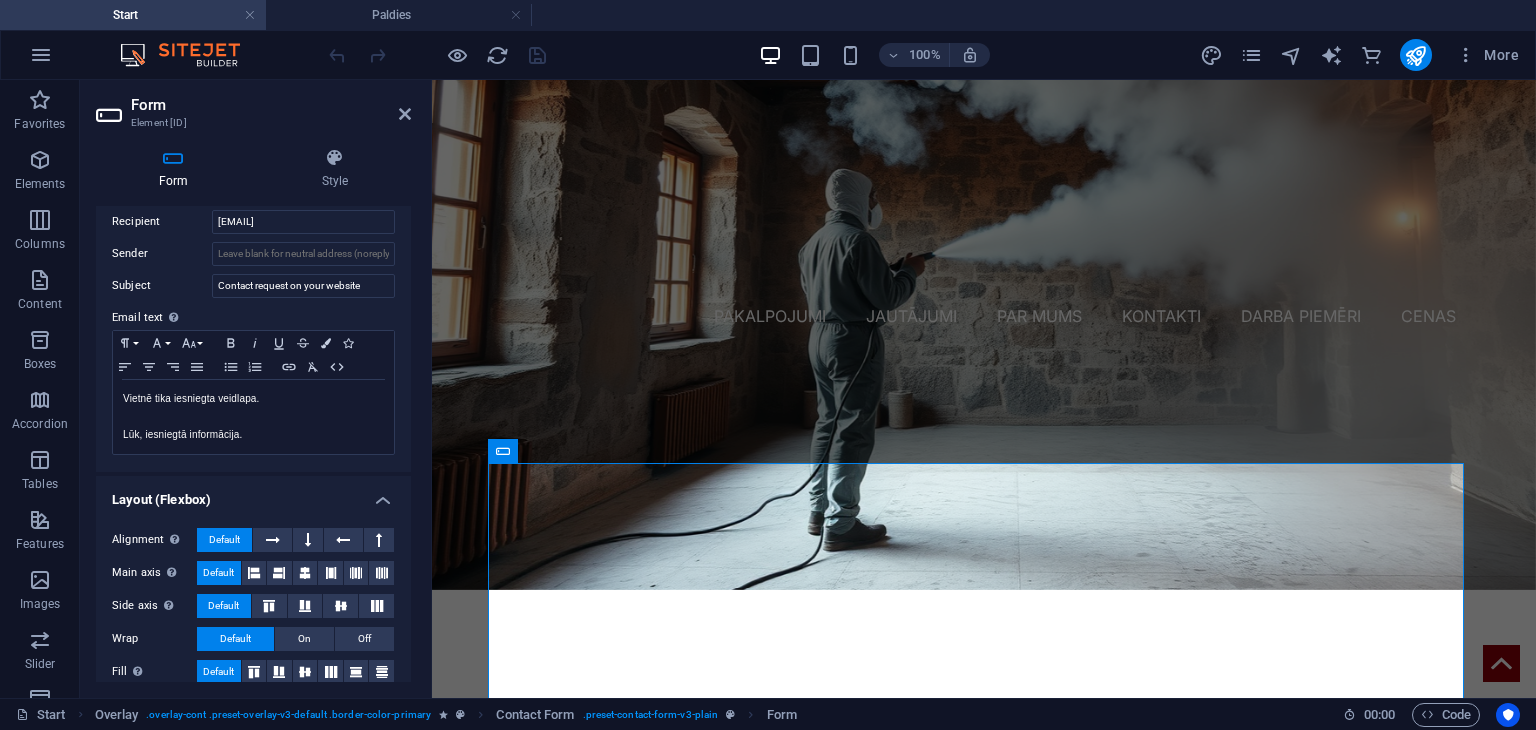 scroll, scrollTop: 641, scrollLeft: 0, axis: vertical 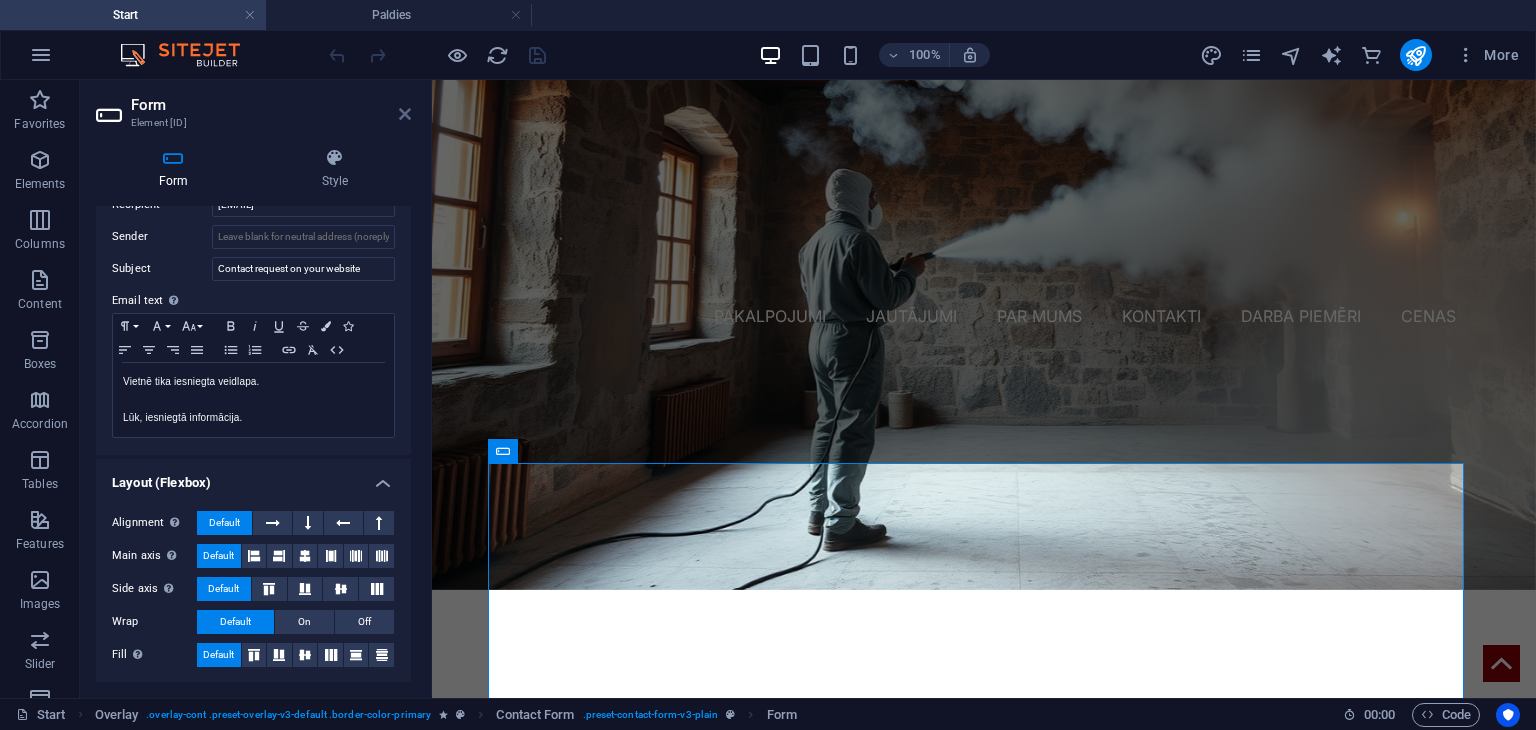 click at bounding box center [405, 114] 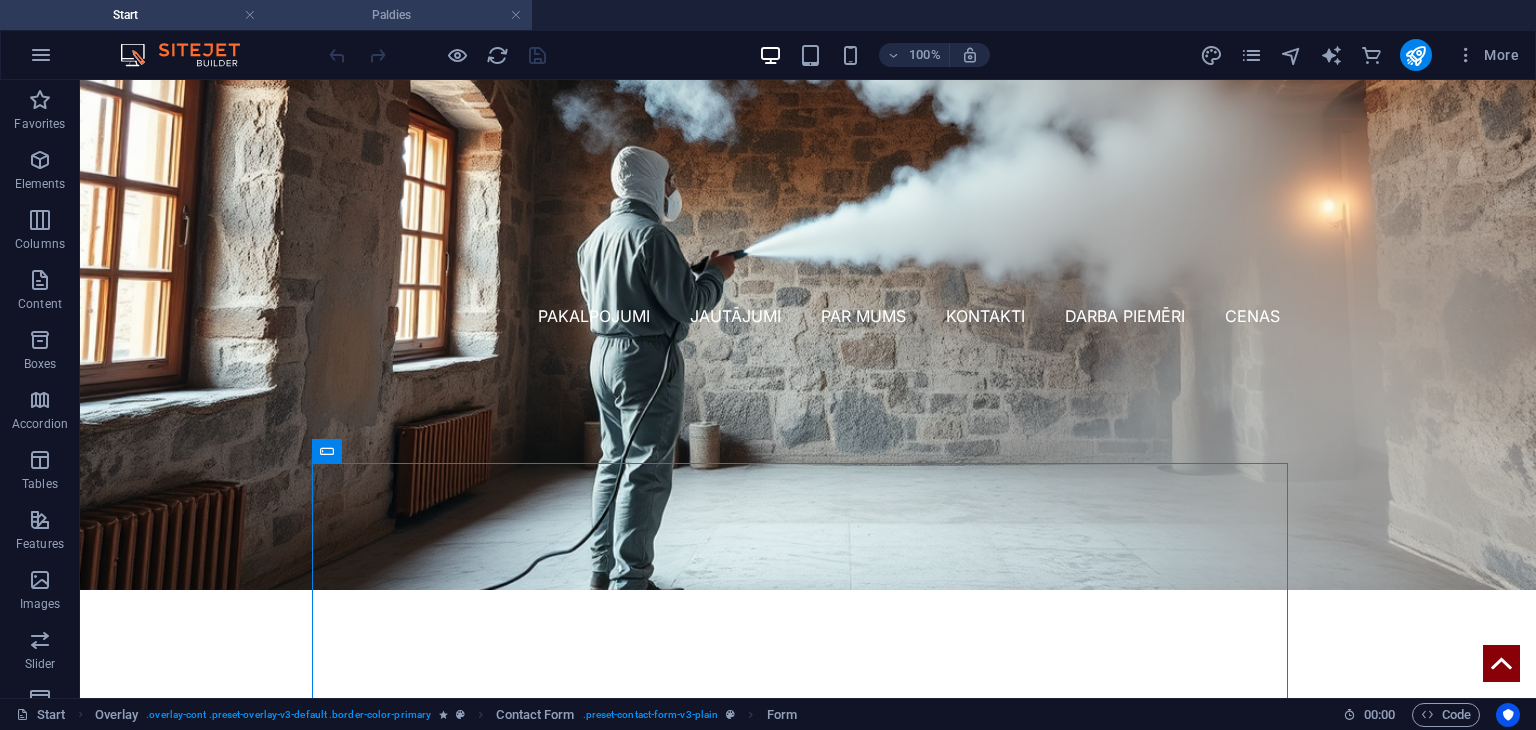 click on "Paldies" at bounding box center (399, 15) 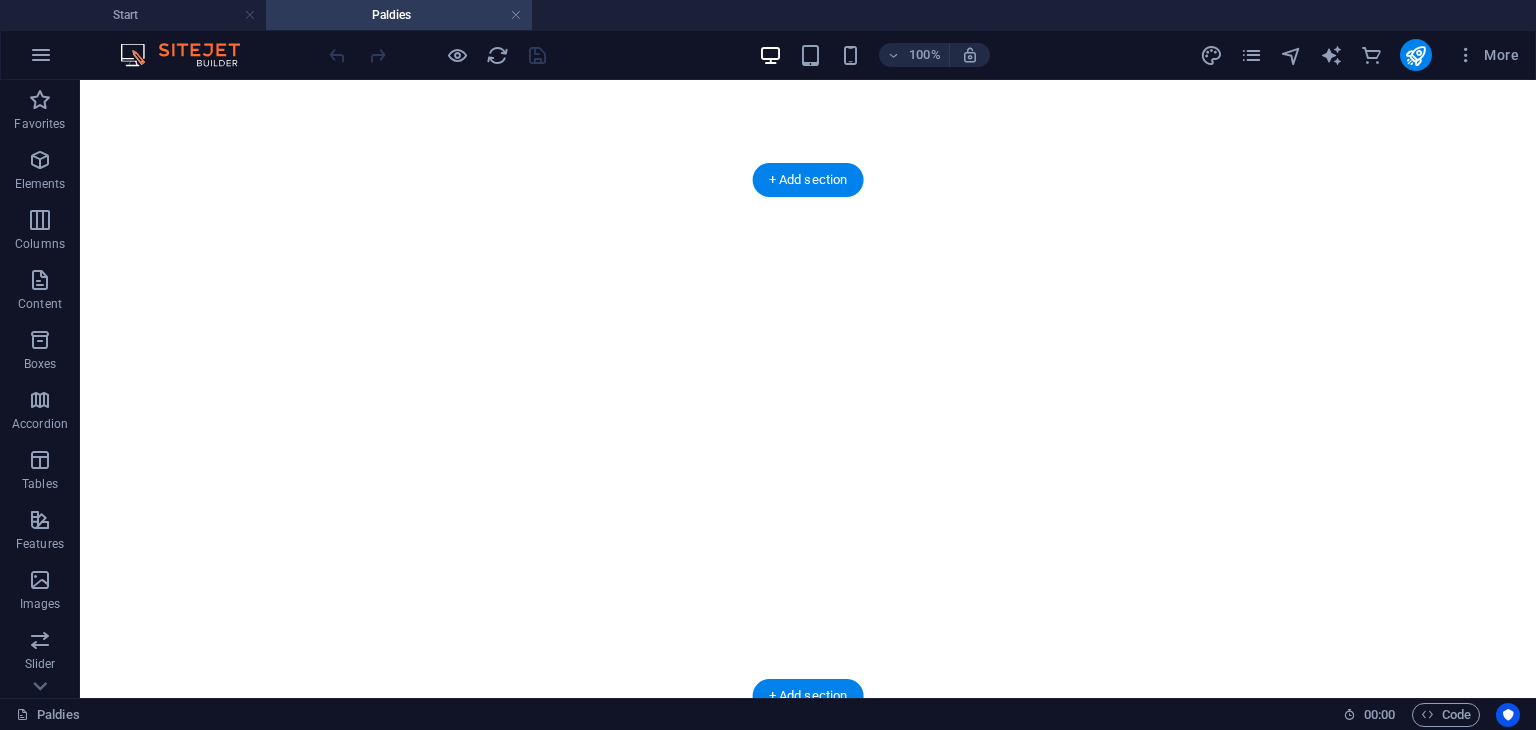 scroll, scrollTop: 24, scrollLeft: 0, axis: vertical 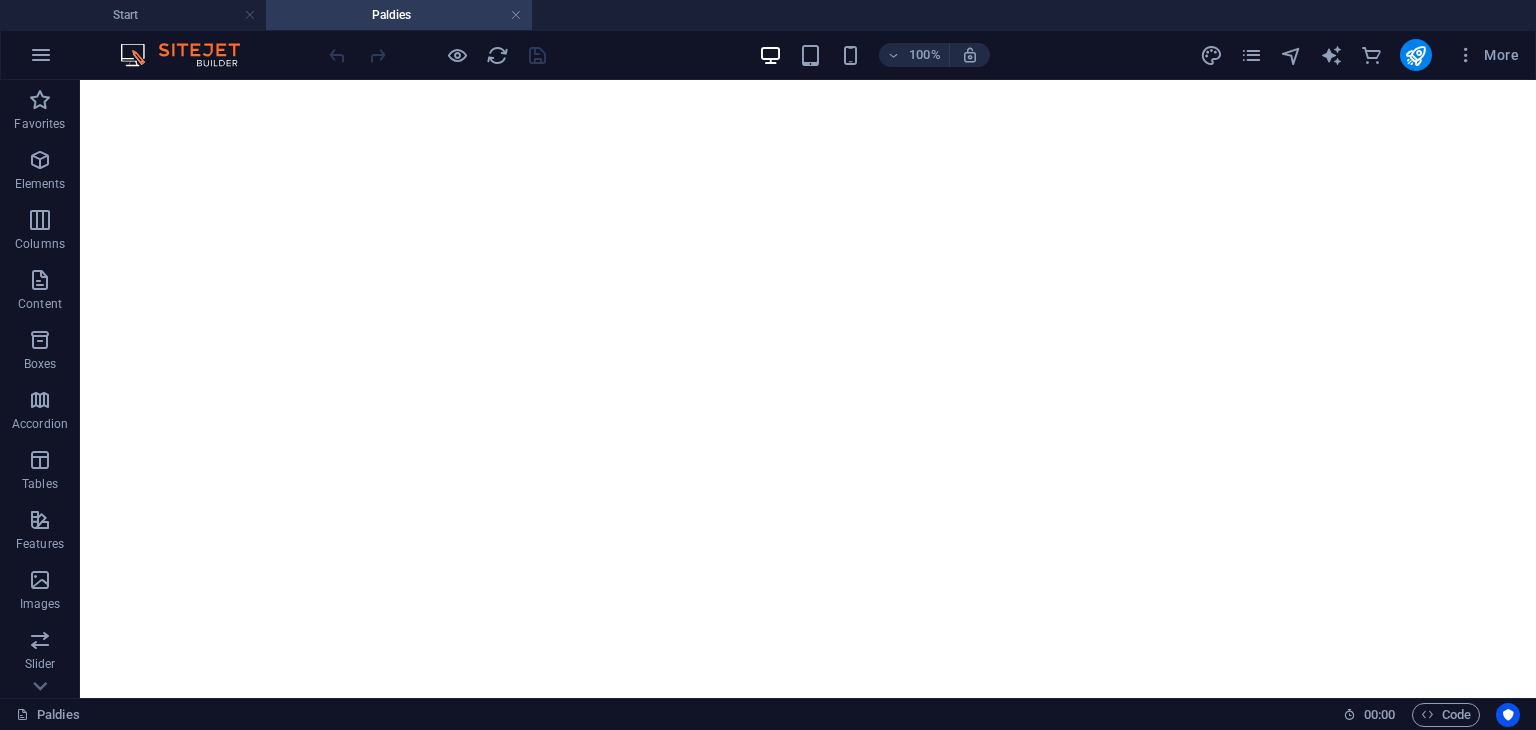 click on "Paldies par jūsu ziņu!  Mēs drīz ar jums sazināsimies!
(noscript) -->" at bounding box center (808, 853) 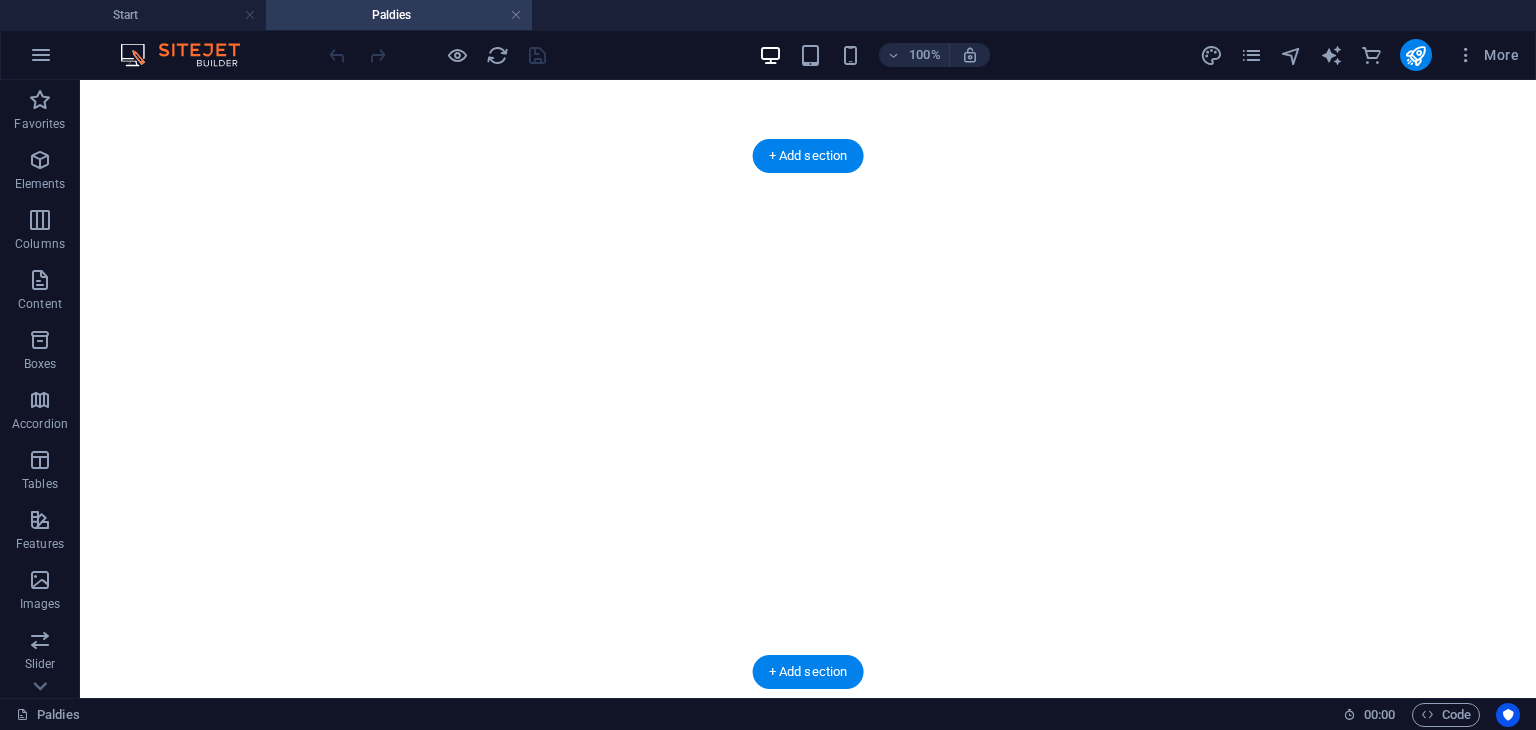 click at bounding box center (808, 650) 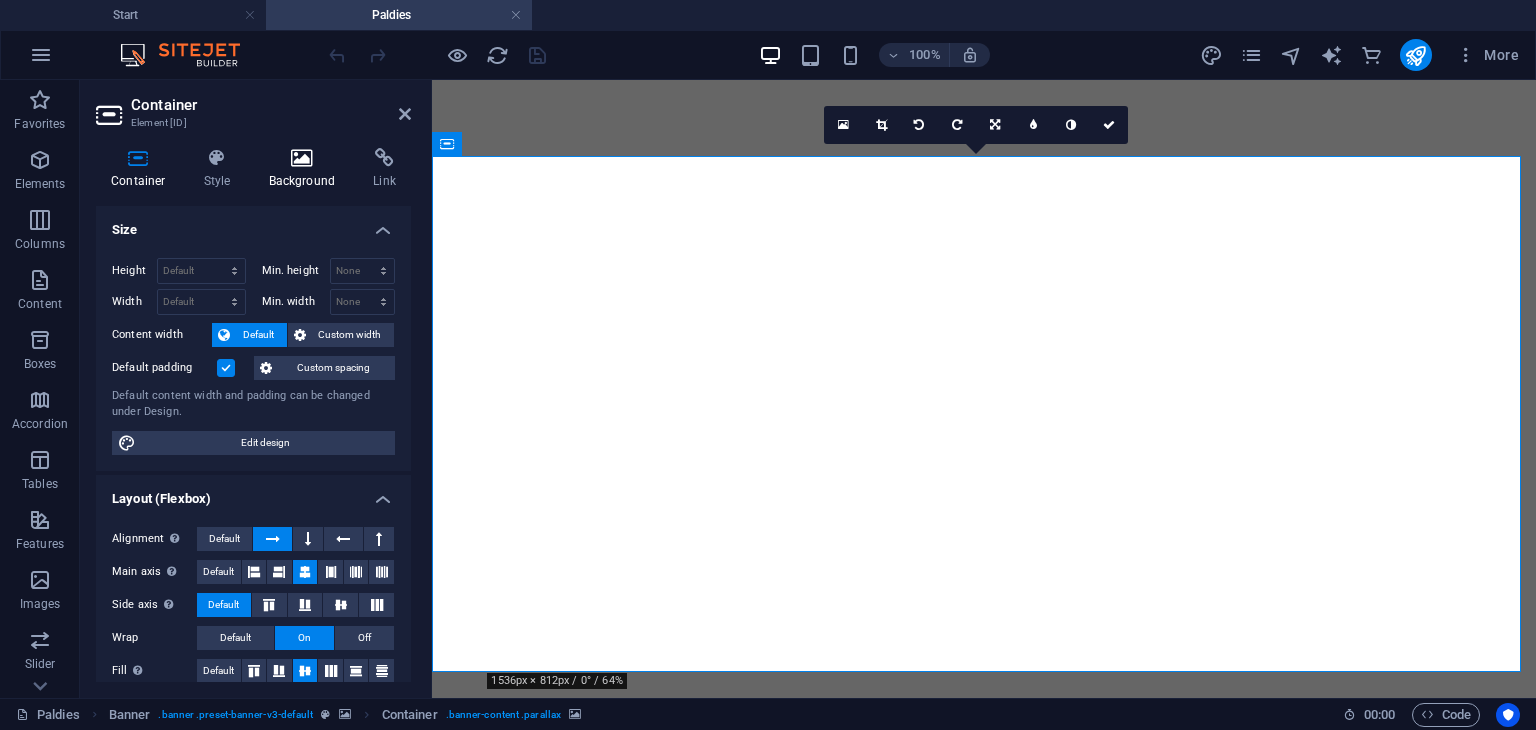 click on "Background" at bounding box center [306, 169] 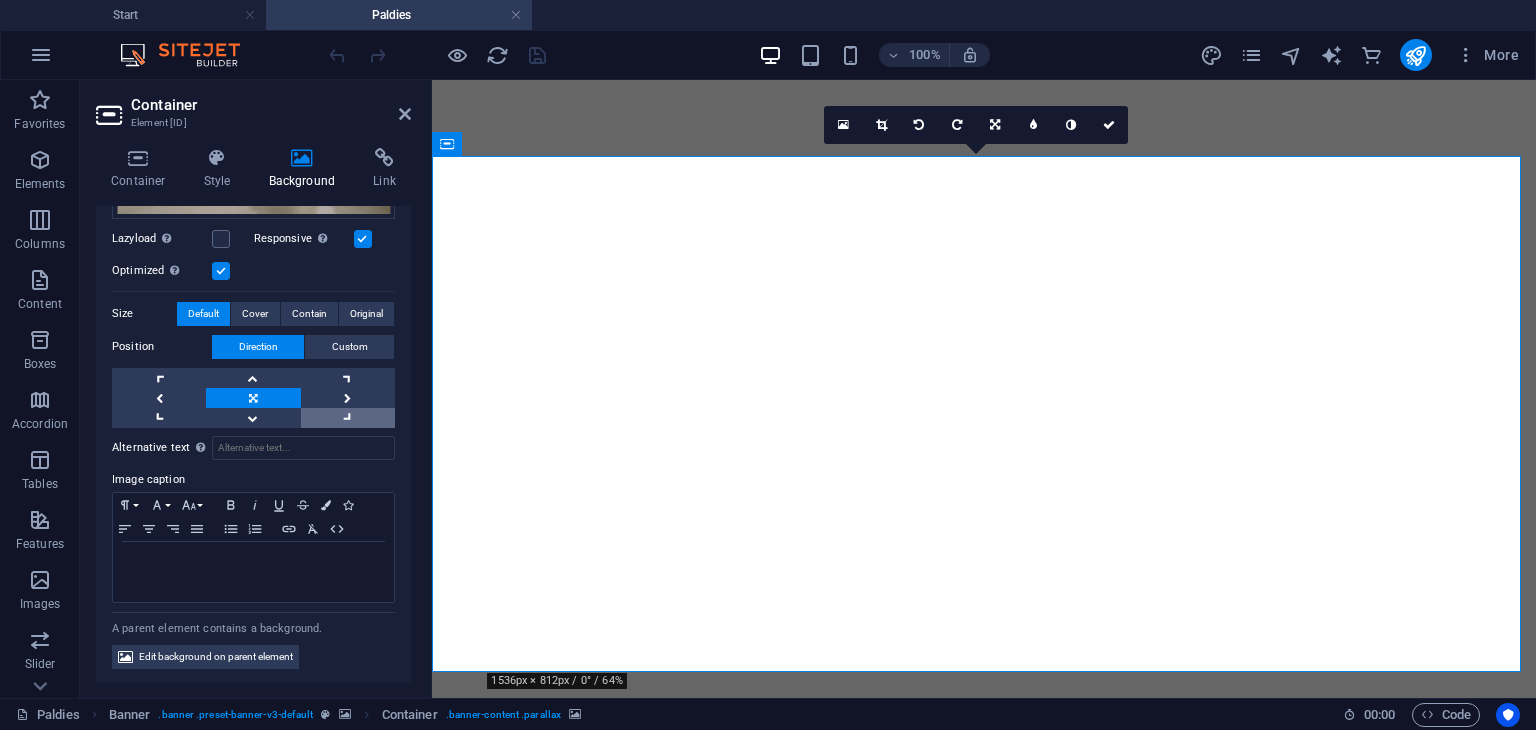 scroll, scrollTop: 0, scrollLeft: 0, axis: both 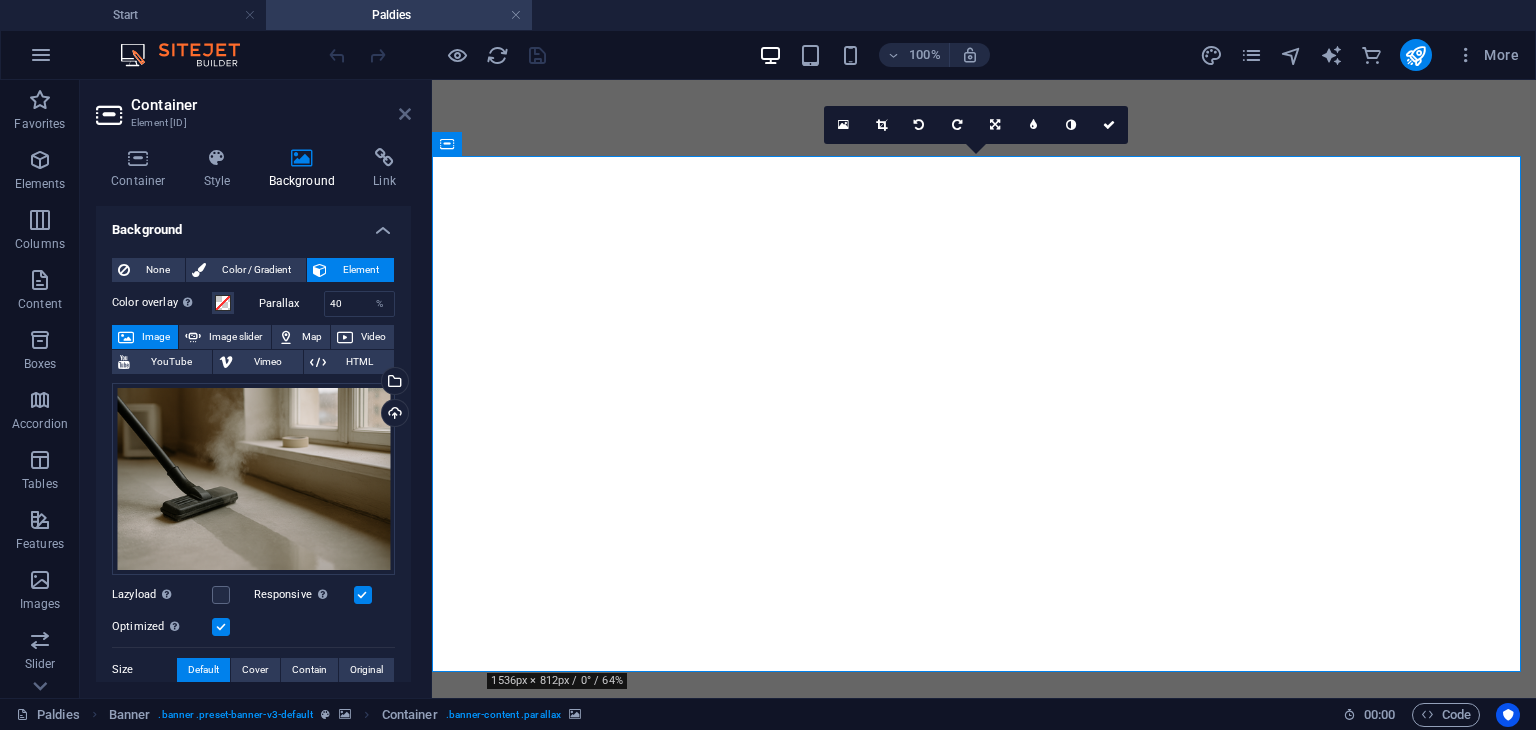 click at bounding box center (405, 114) 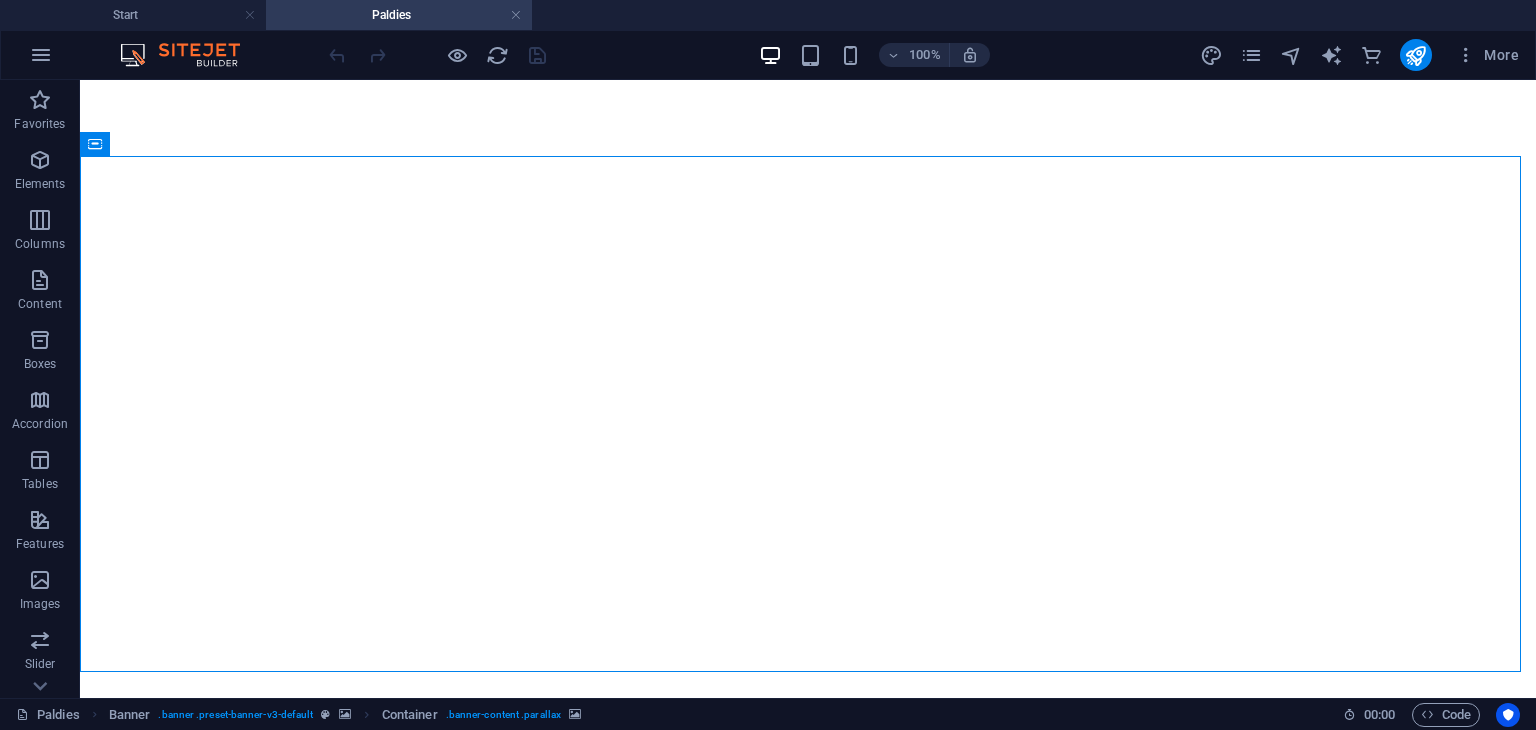 click on "Paldies par jūsu ziņu!  Mēs drīz ar jums sazināsimies!
(noscript) -->" at bounding box center (808, 853) 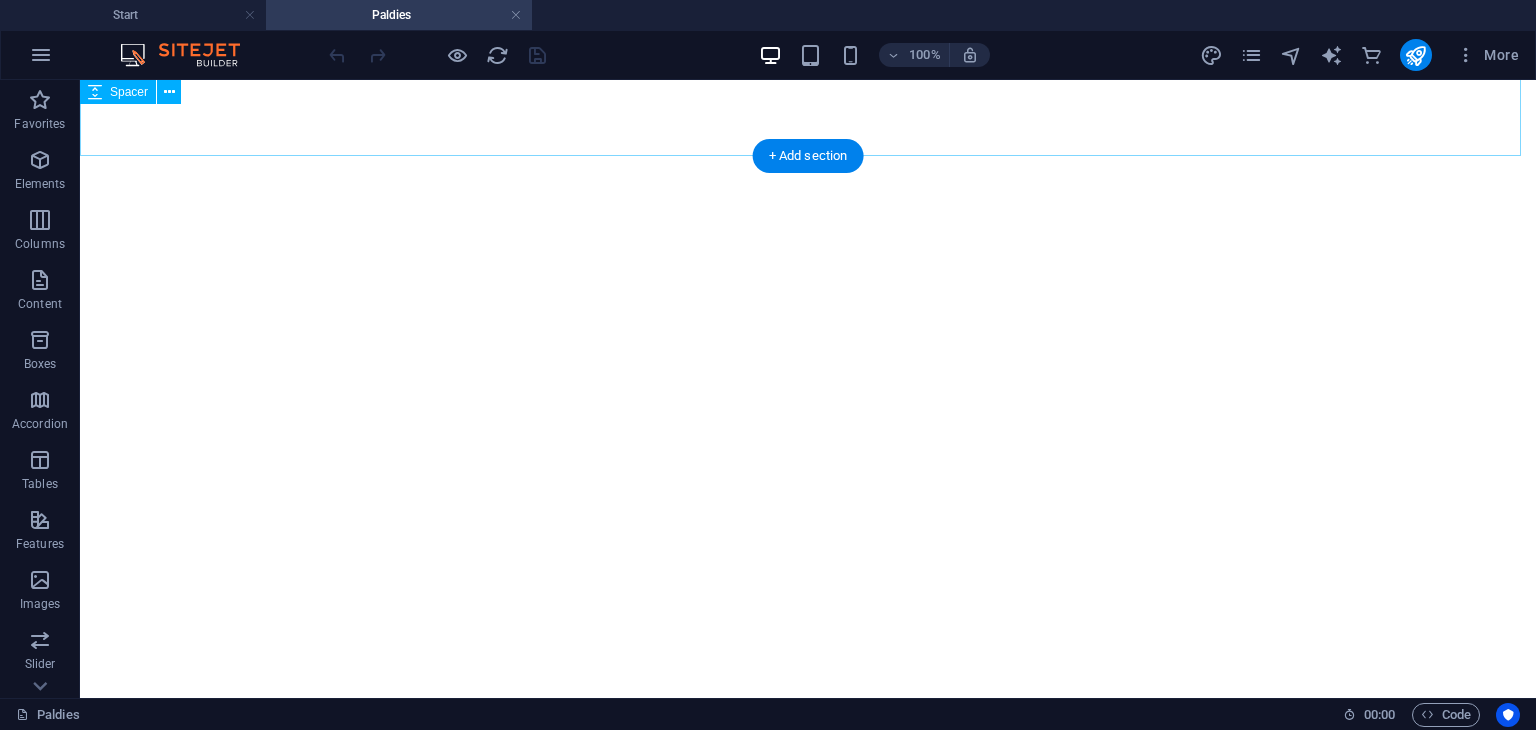 click at bounding box center (808, 114) 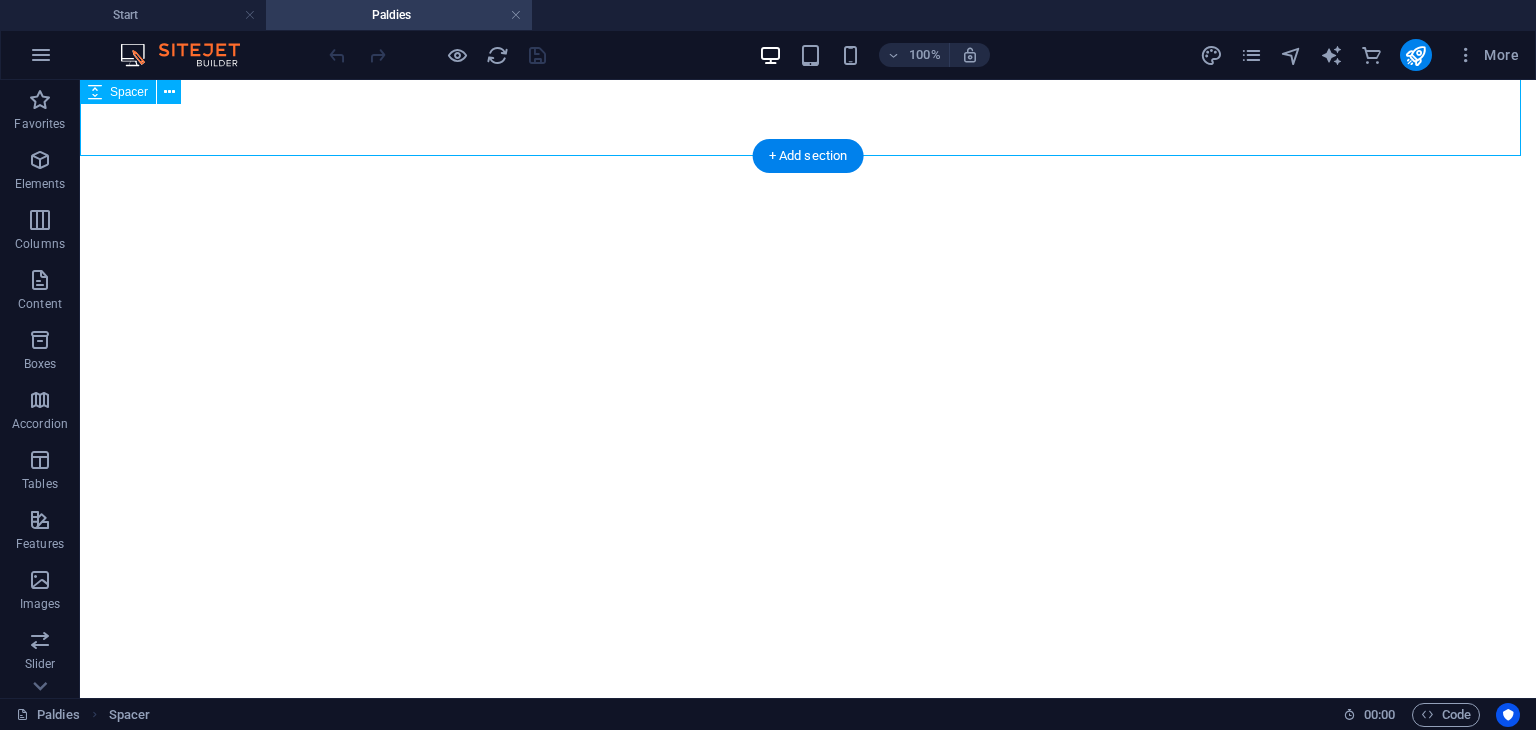 click at bounding box center [808, 114] 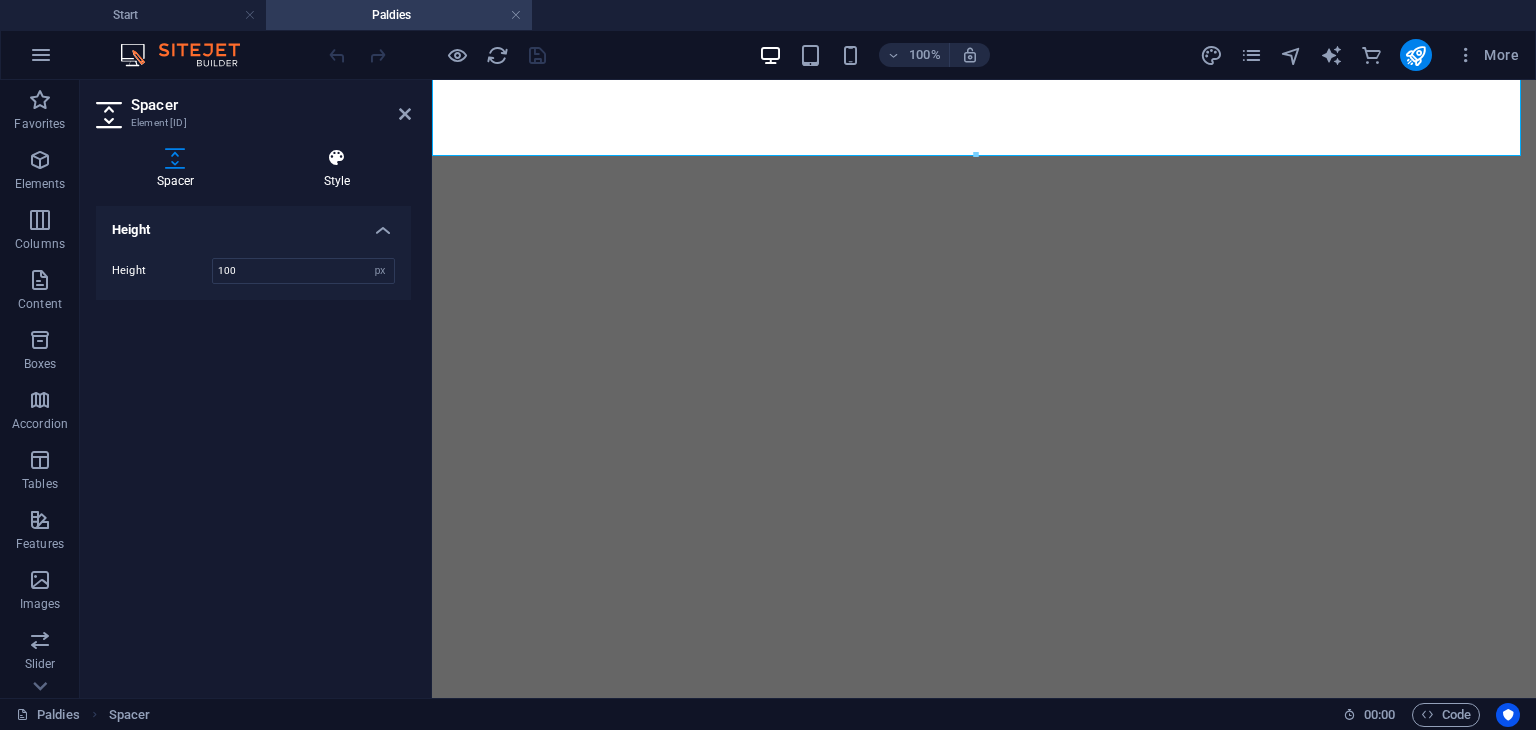 click on "Style" at bounding box center [337, 169] 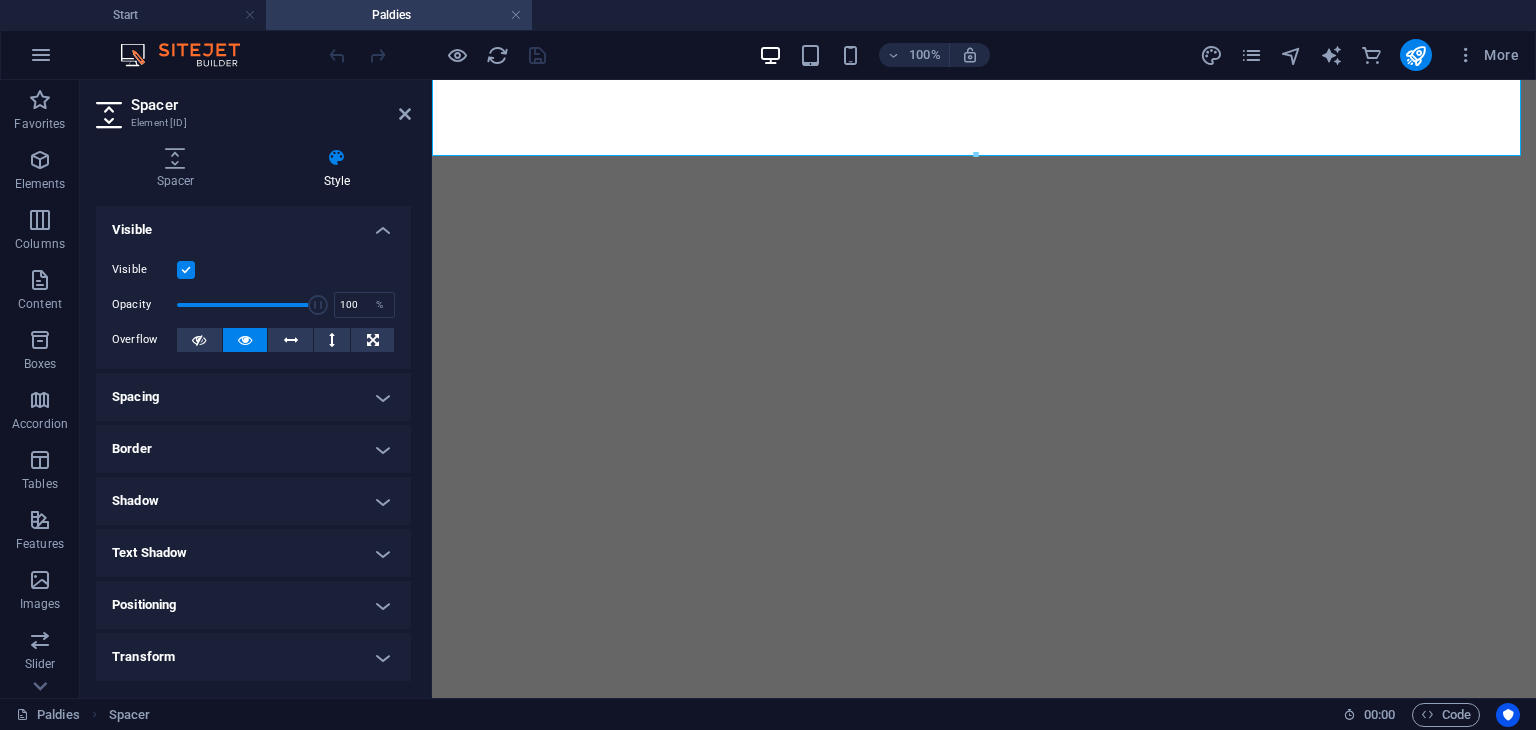 scroll, scrollTop: 155, scrollLeft: 0, axis: vertical 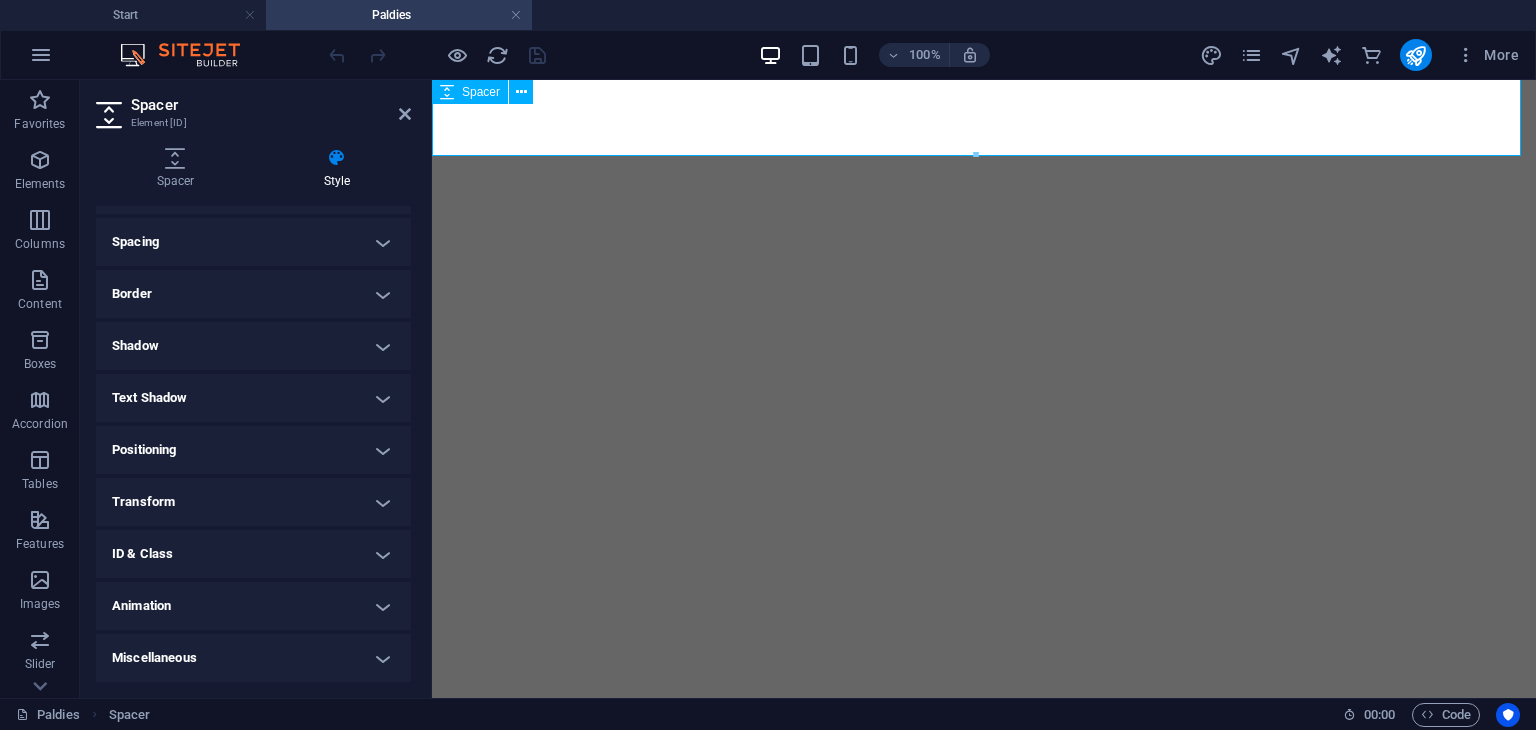click at bounding box center (984, 114) 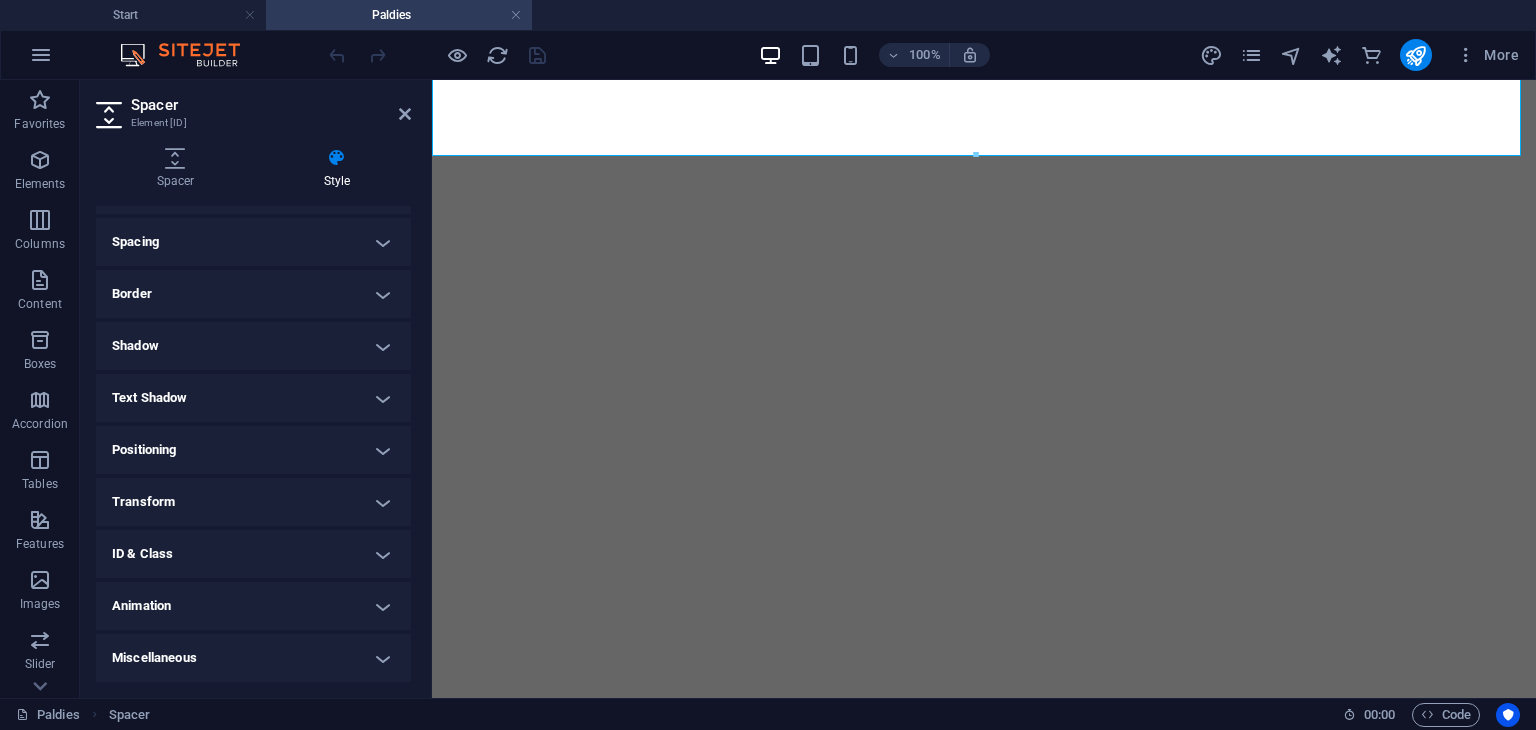 click on "Paldies par jūsu ziņu!  Mēs drīz ar jums sazināsimies!
(noscript) -->" at bounding box center (984, 853) 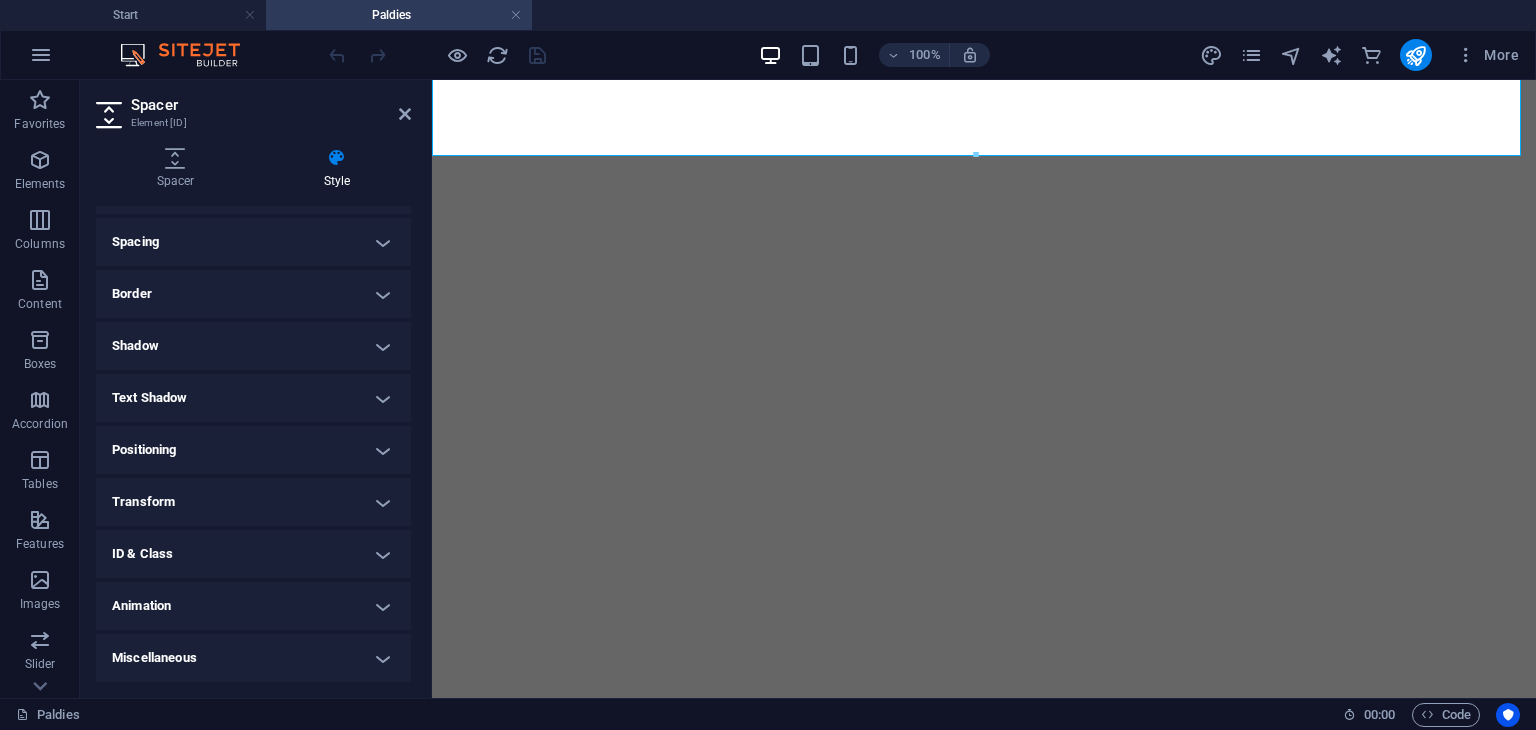 click on "Paldies par jūsu ziņu!  Mēs drīz ar jums sazināsimies!
(noscript) -->" at bounding box center (984, 853) 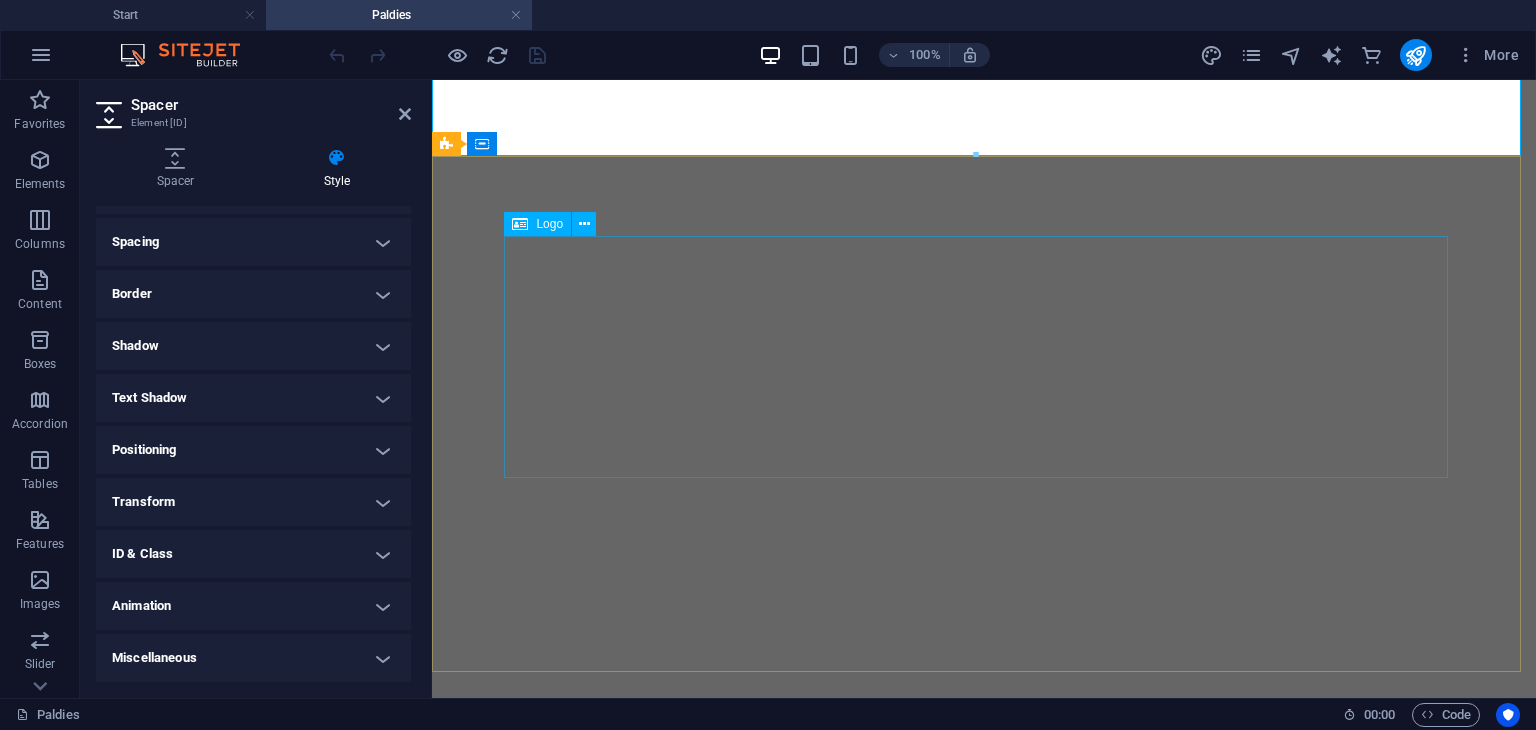 click at bounding box center (984, 1360) 